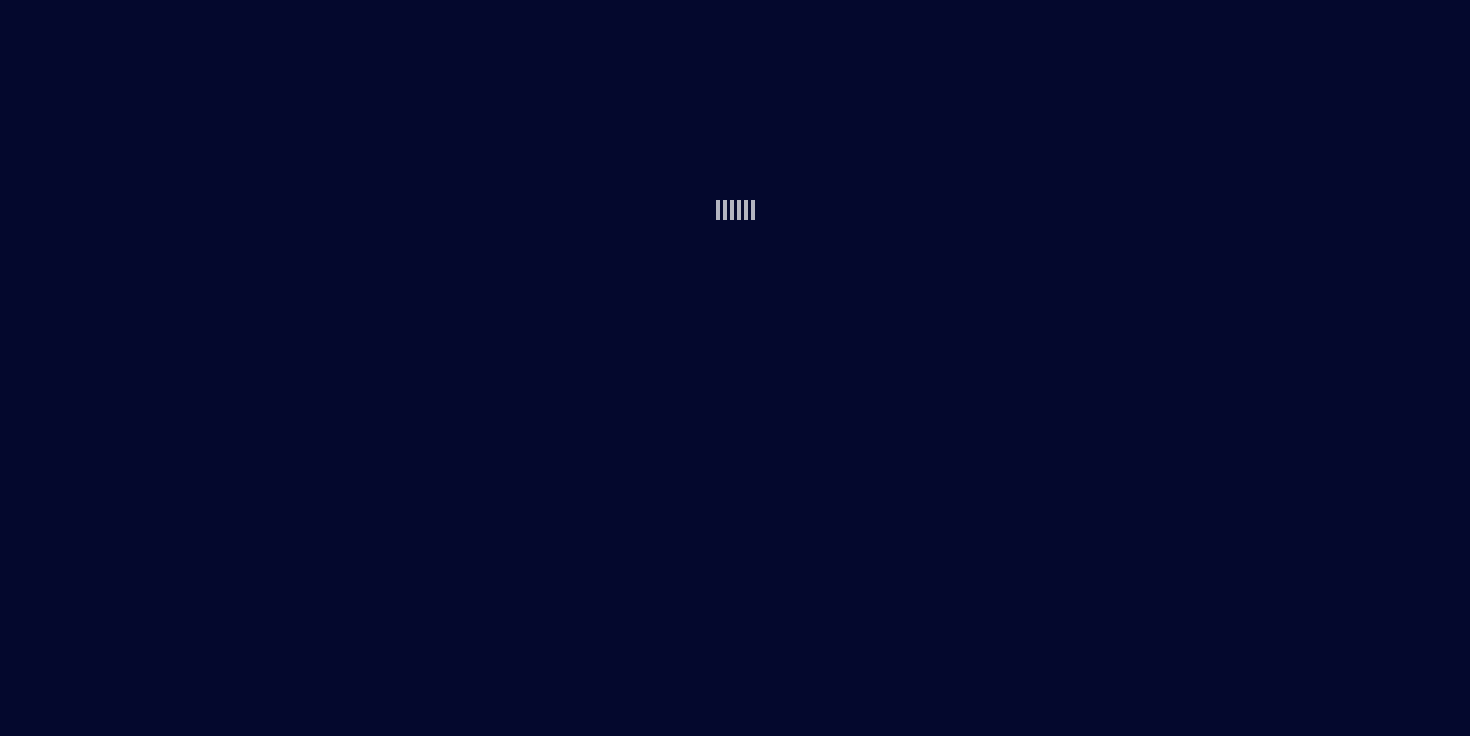 scroll, scrollTop: 0, scrollLeft: 0, axis: both 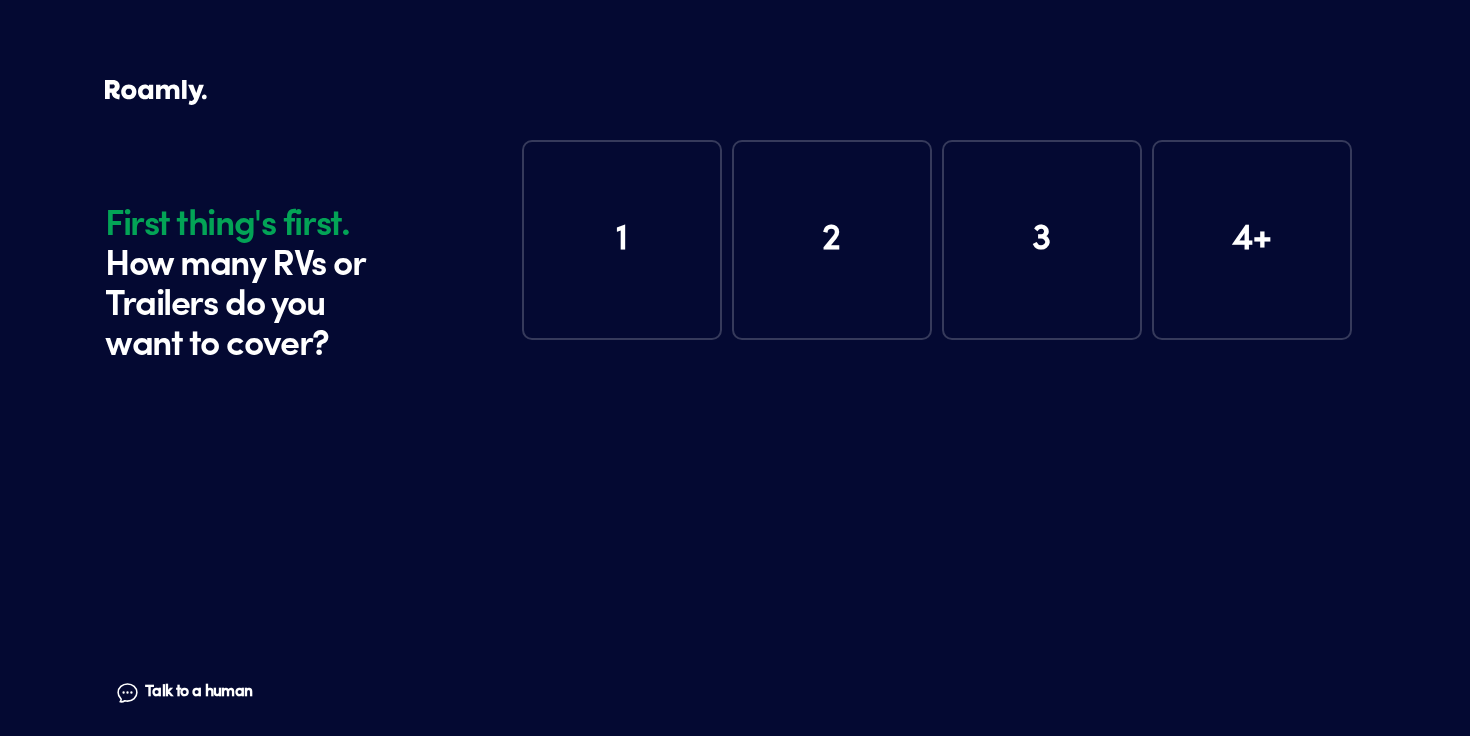 click on "1" at bounding box center [622, 240] 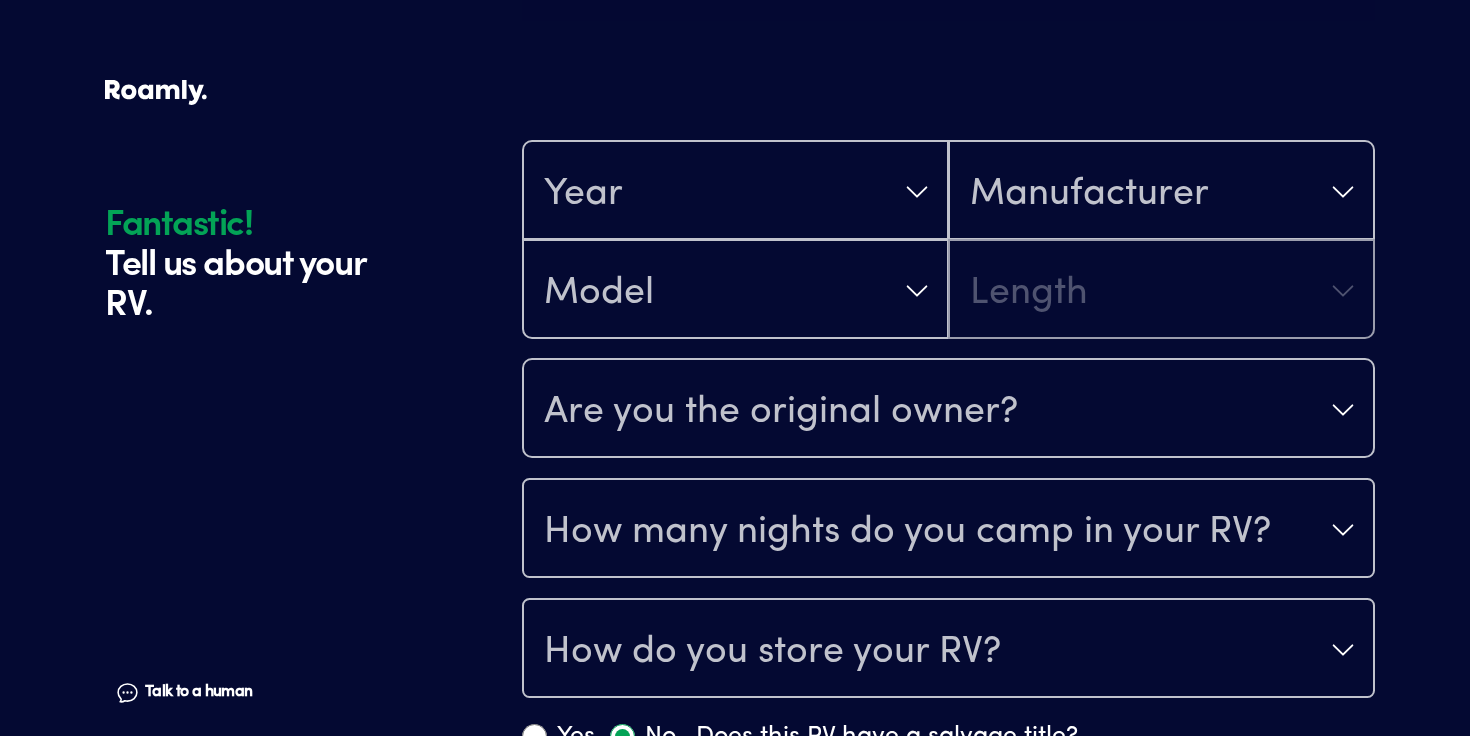 scroll, scrollTop: 390, scrollLeft: 0, axis: vertical 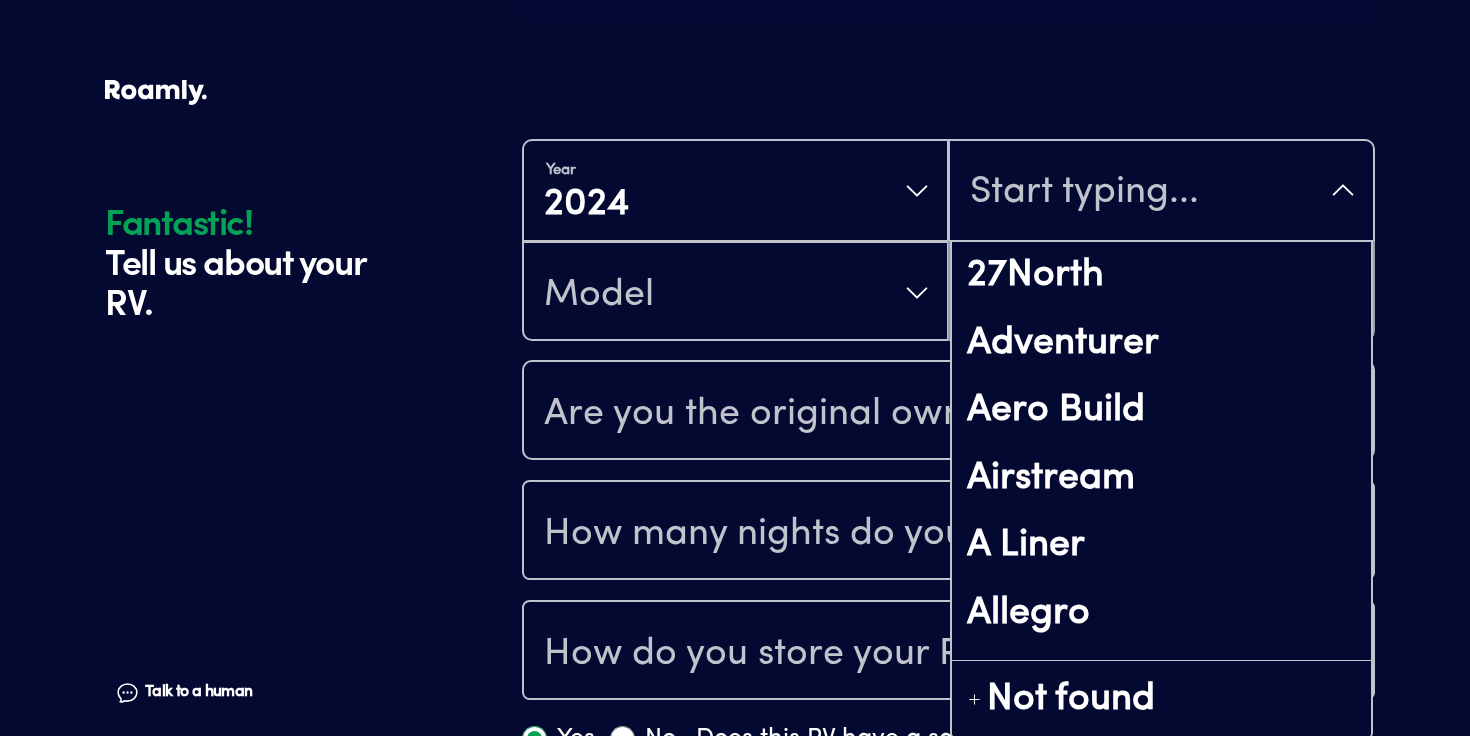 click at bounding box center [1161, 192] 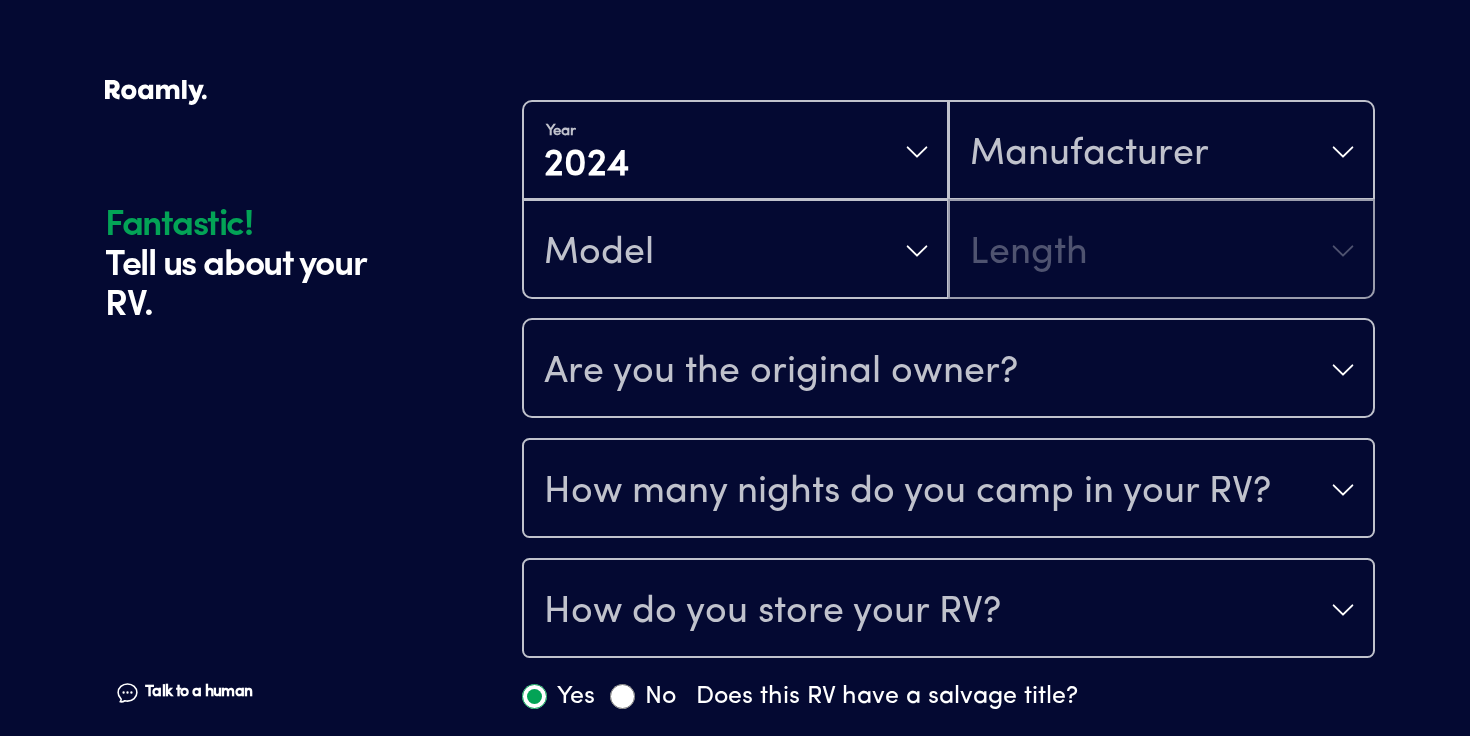 scroll, scrollTop: 425, scrollLeft: 0, axis: vertical 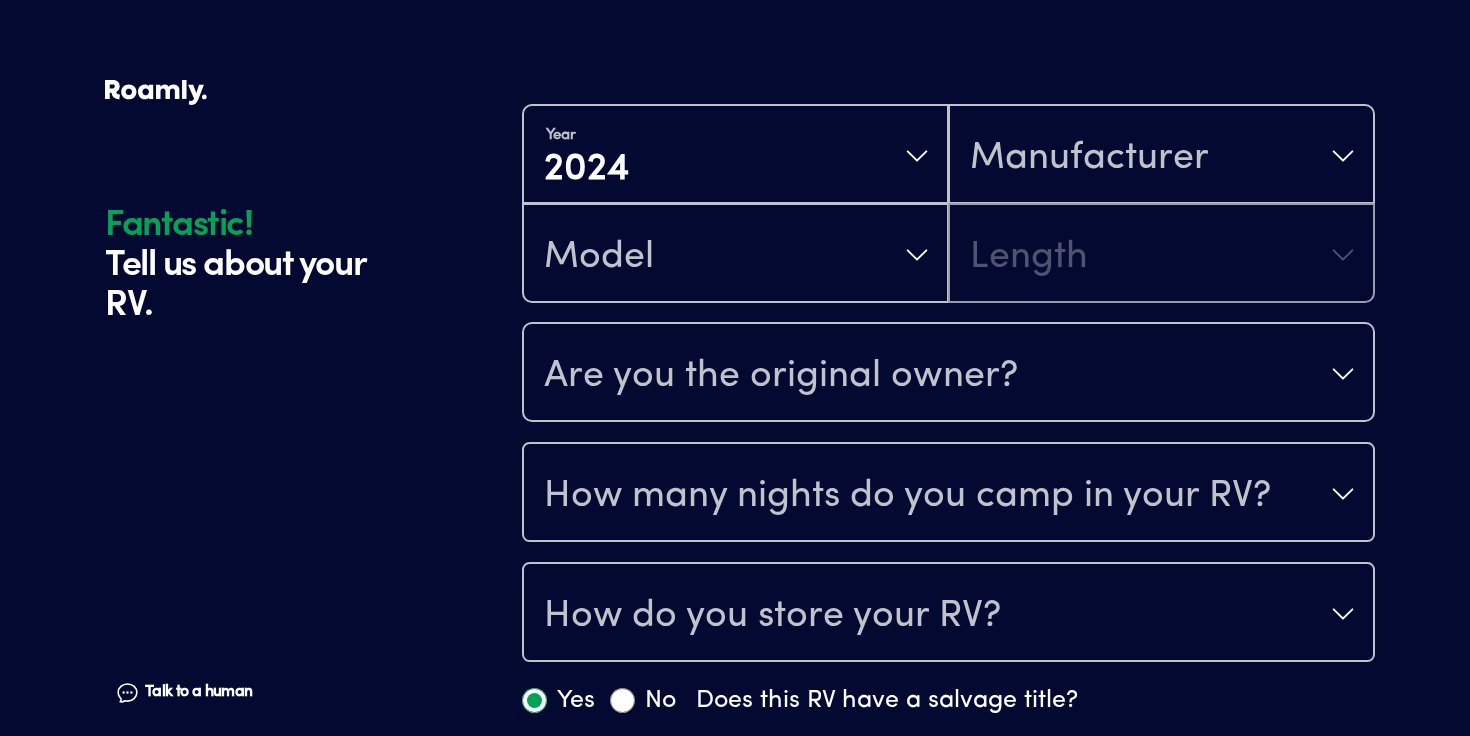 click on "How do you store your RV?" at bounding box center (772, 616) 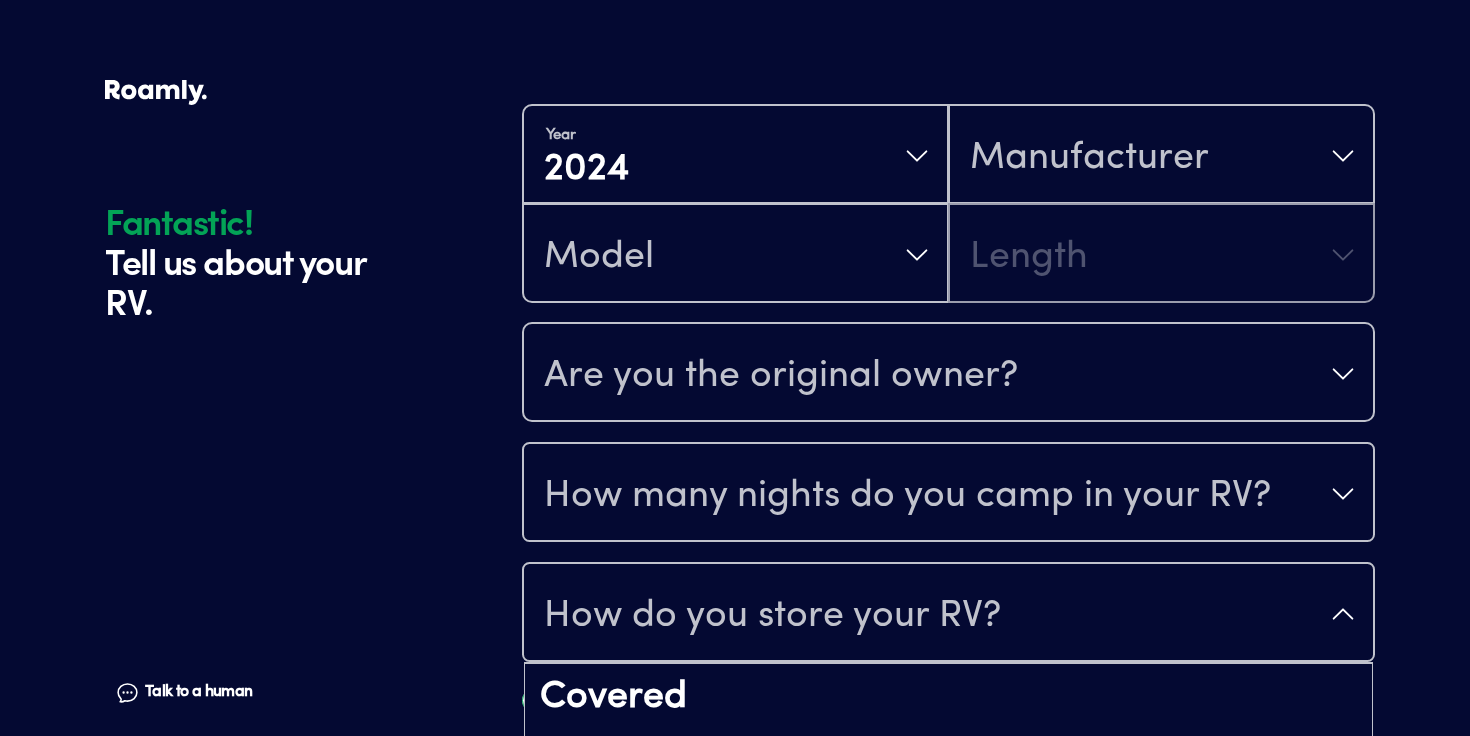 scroll, scrollTop: 26, scrollLeft: 0, axis: vertical 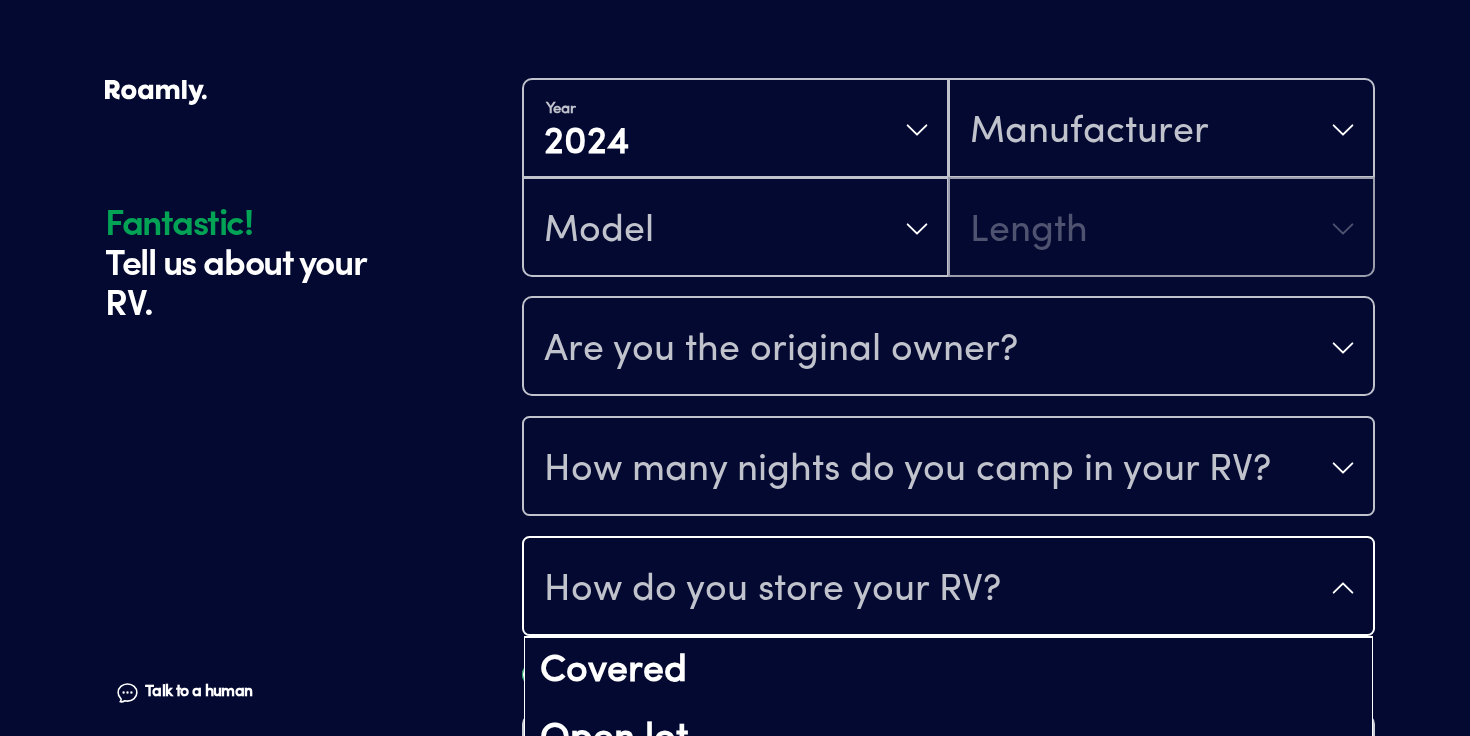 click on "Fantastic! Tell us about your RV. Talk to a human Chat 1 2 3 4+ Edit How many RVs or Trailers do you want to cover? Fantastic! Tell us about your RV. Talk to a human Chat Year [DATE] Manufacturer Model Length Are you the original owner? How many nights do you camp in your RV? How do you store your RV? Covered Open lot Enclosed Yes No Does this RV have a salvage title? Please fill out all fields" at bounding box center [735, 213] 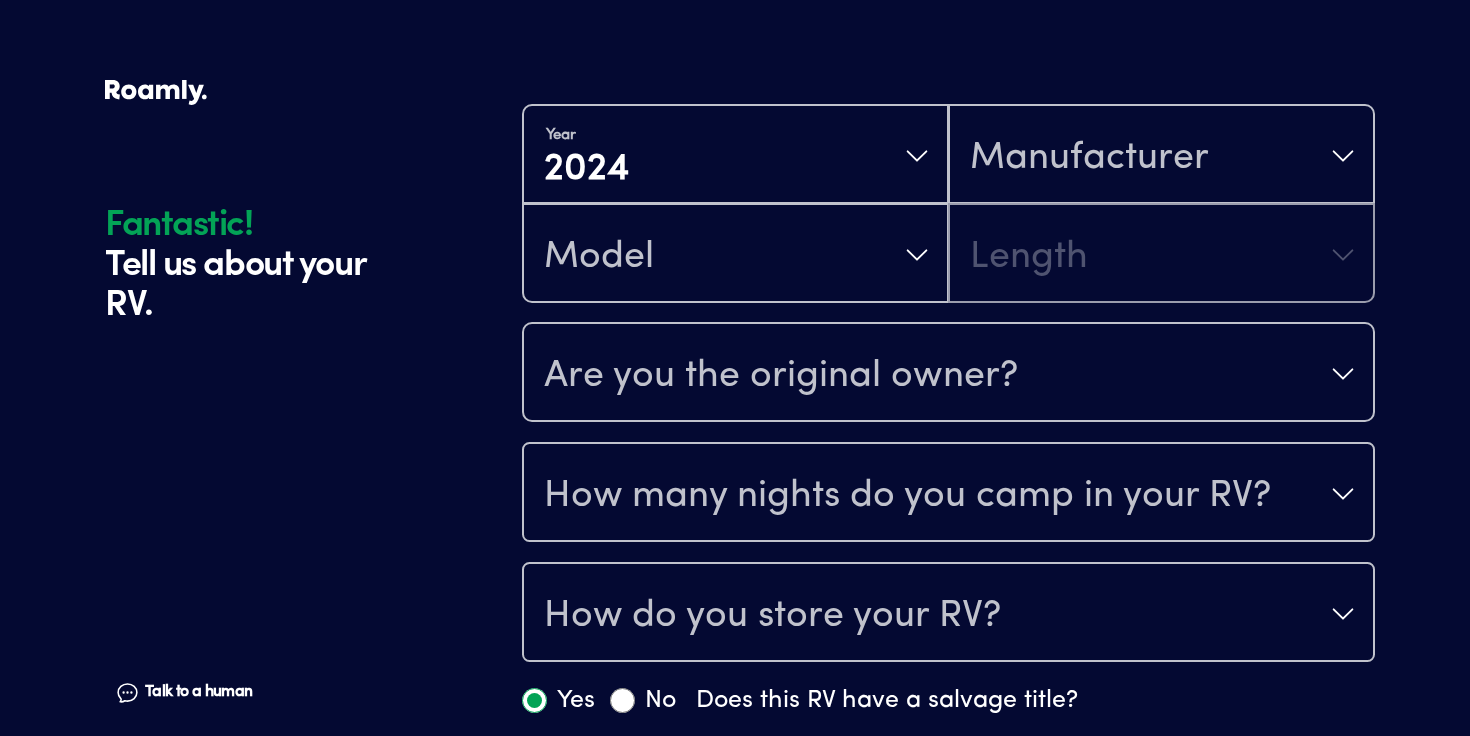click on "Are you the original owner?" at bounding box center [781, 376] 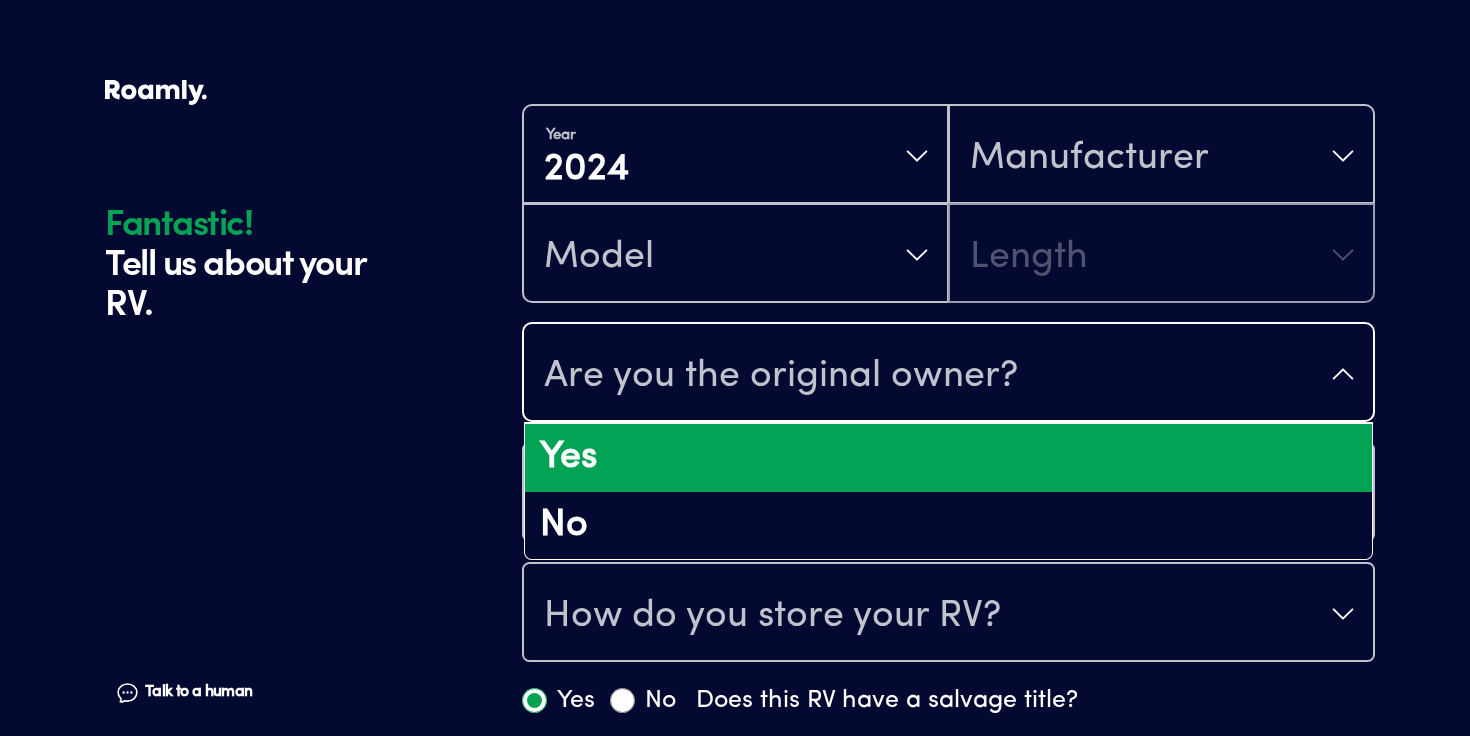 click on "Yes" at bounding box center [948, 458] 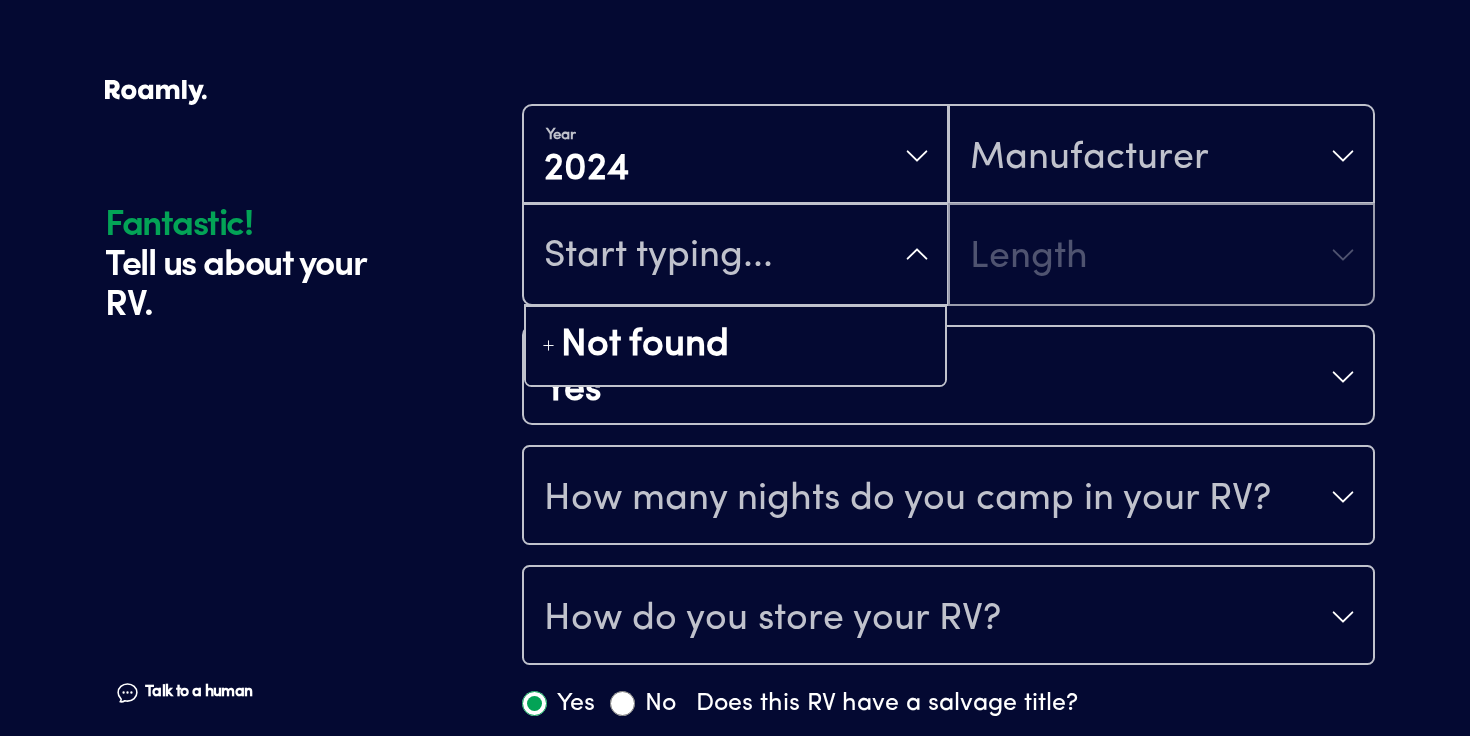 click on "Year [DATE] Manufacturer Not found Length" at bounding box center (948, 205) 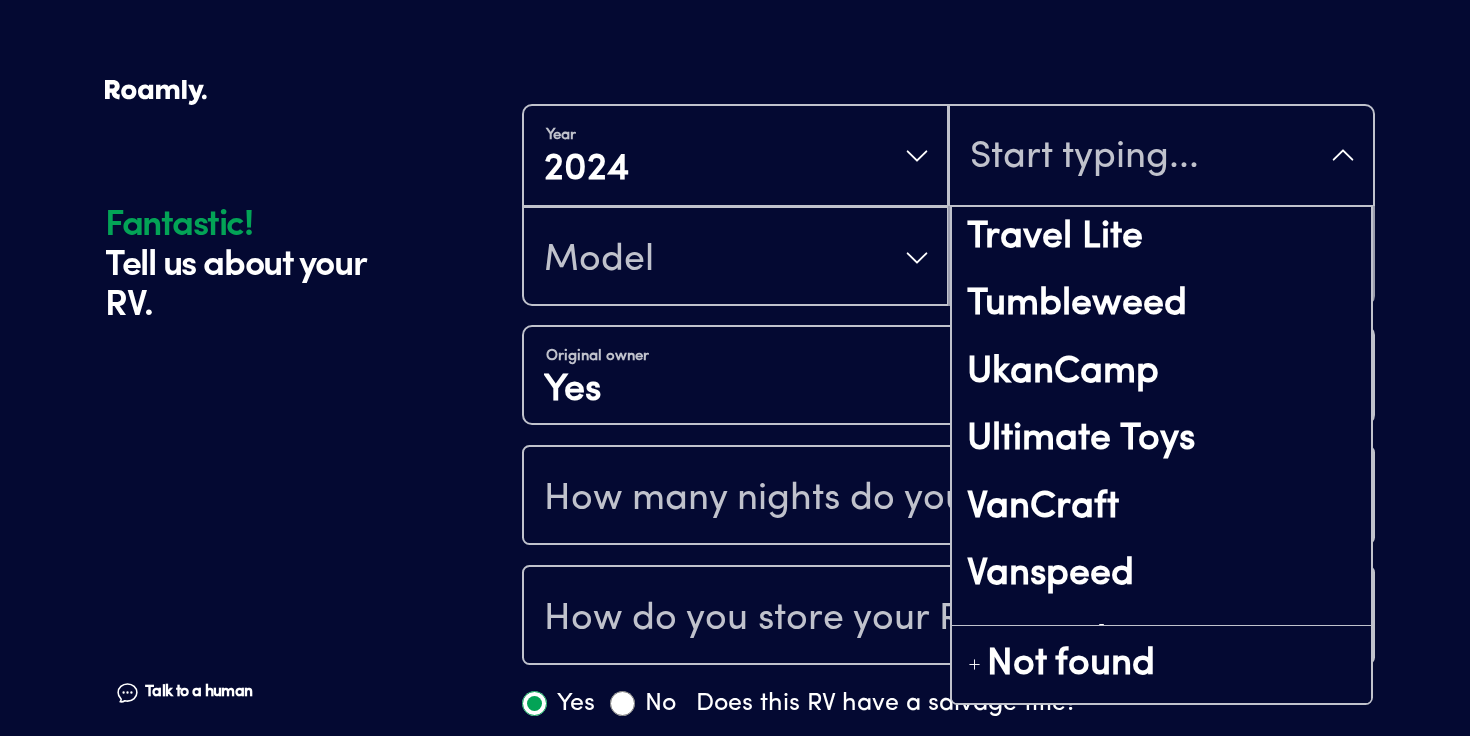 scroll, scrollTop: 9130, scrollLeft: 0, axis: vertical 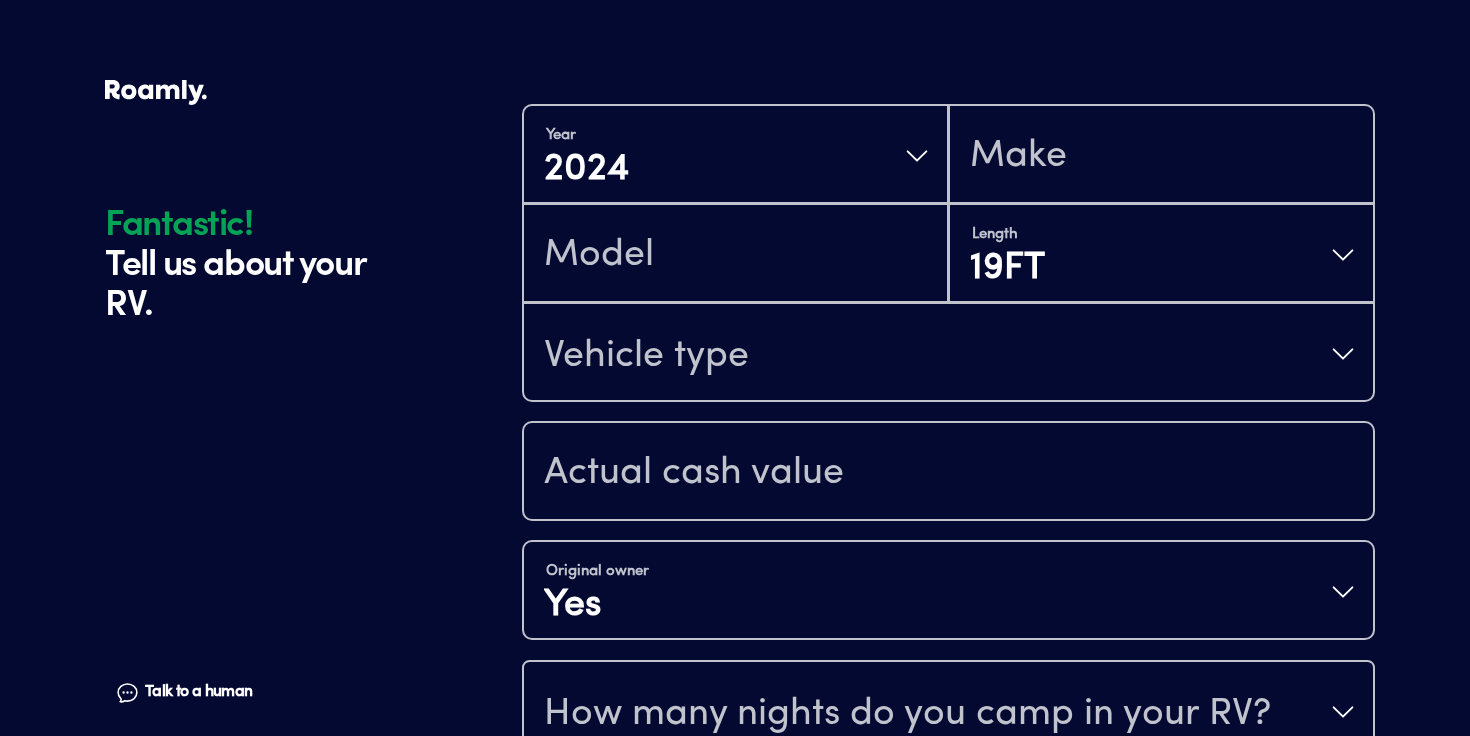 click on "Vehicle type" at bounding box center [948, 354] 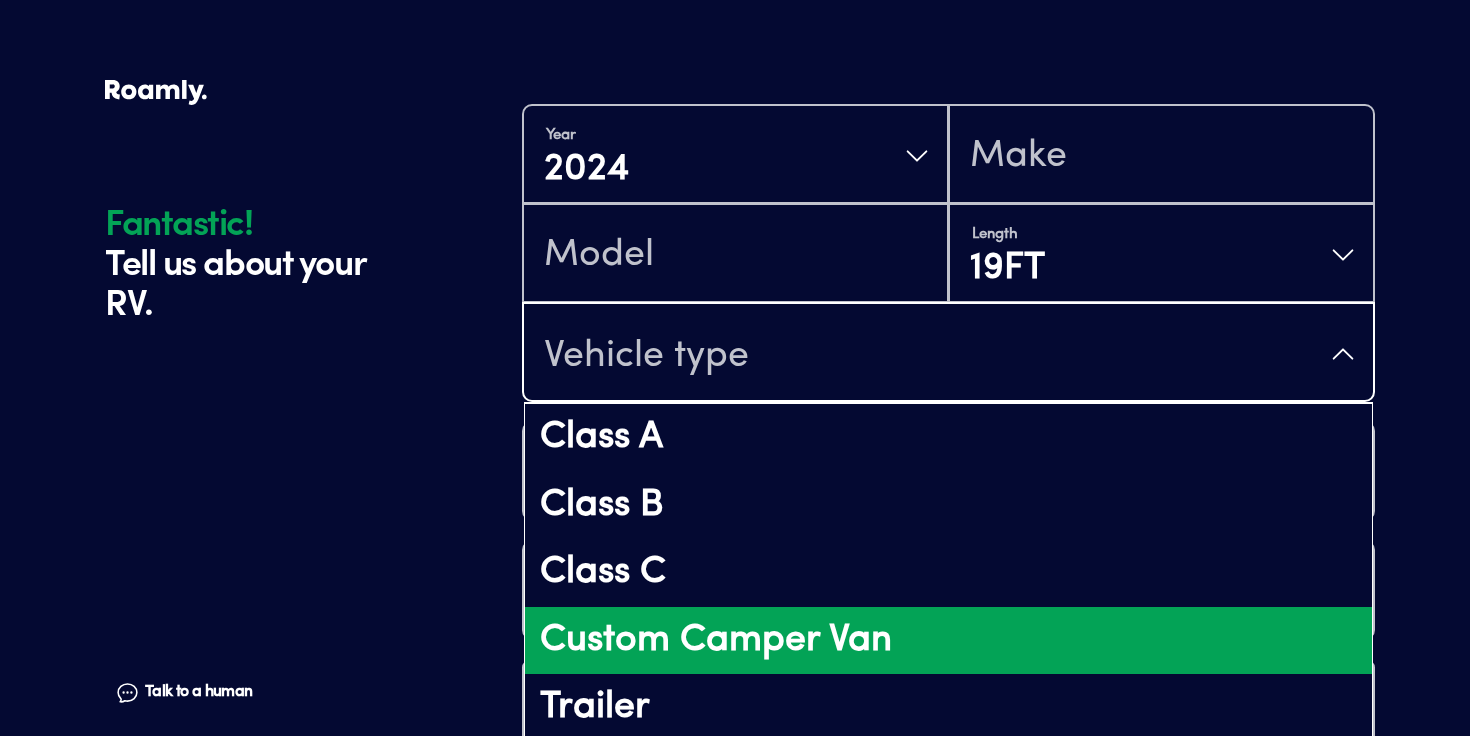 click on "Custom Camper Van" at bounding box center [948, 641] 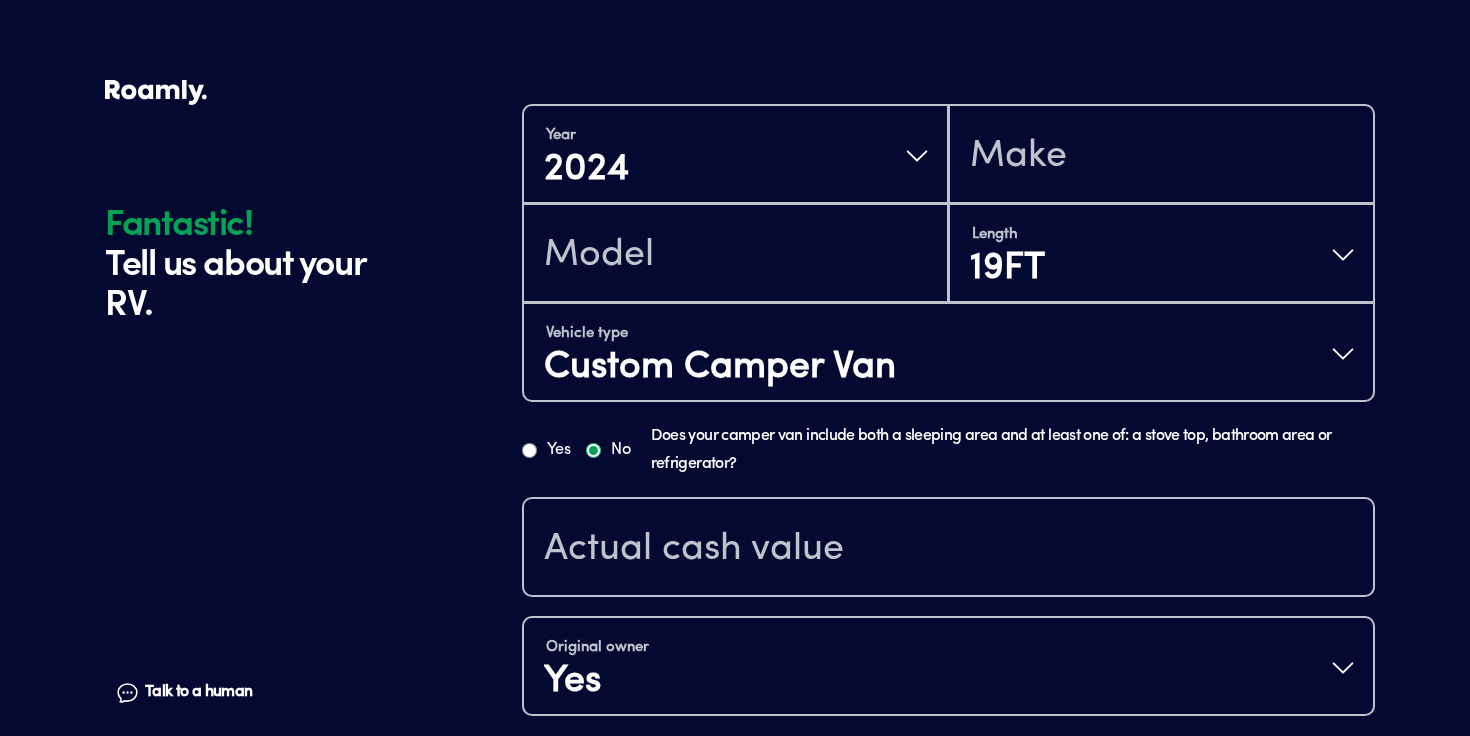 click on "Yes" at bounding box center (546, 450) 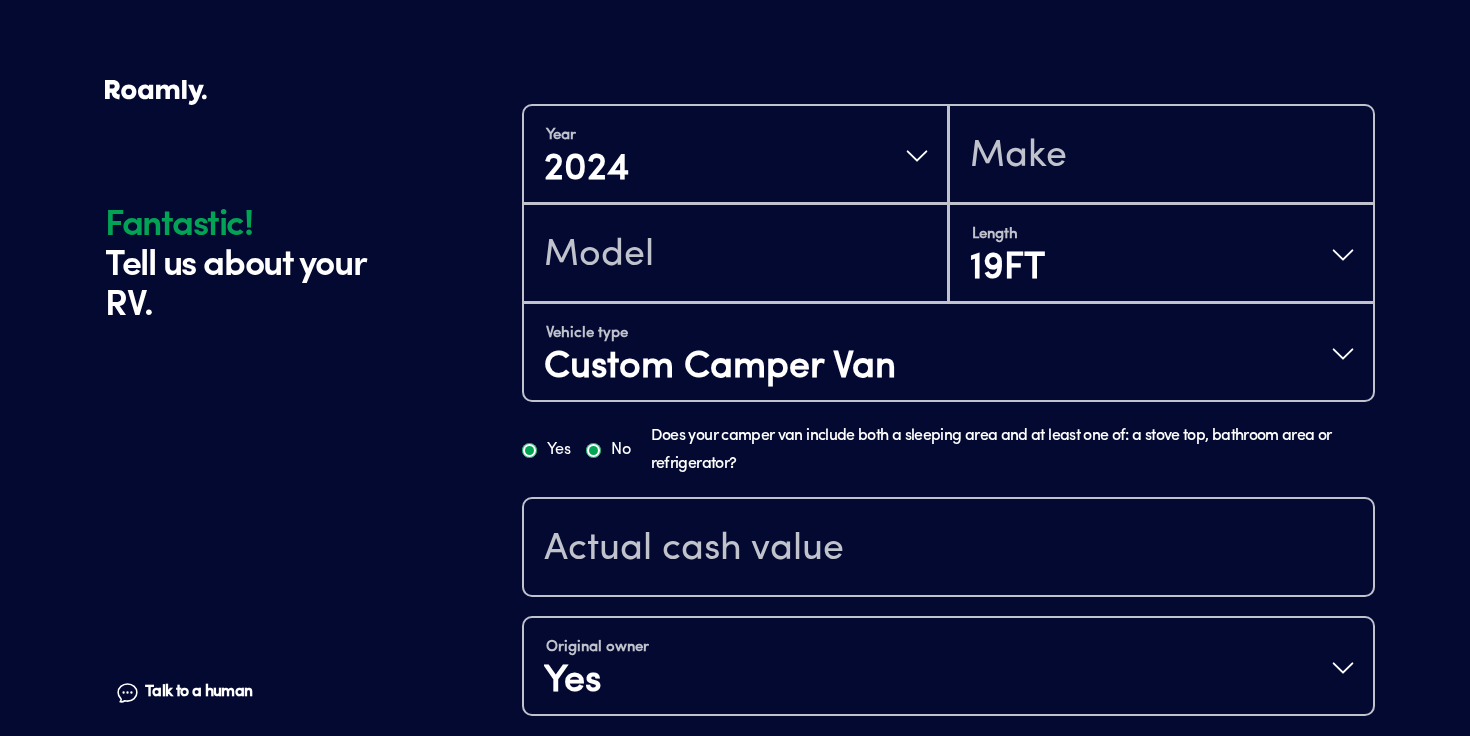 radio on "true" 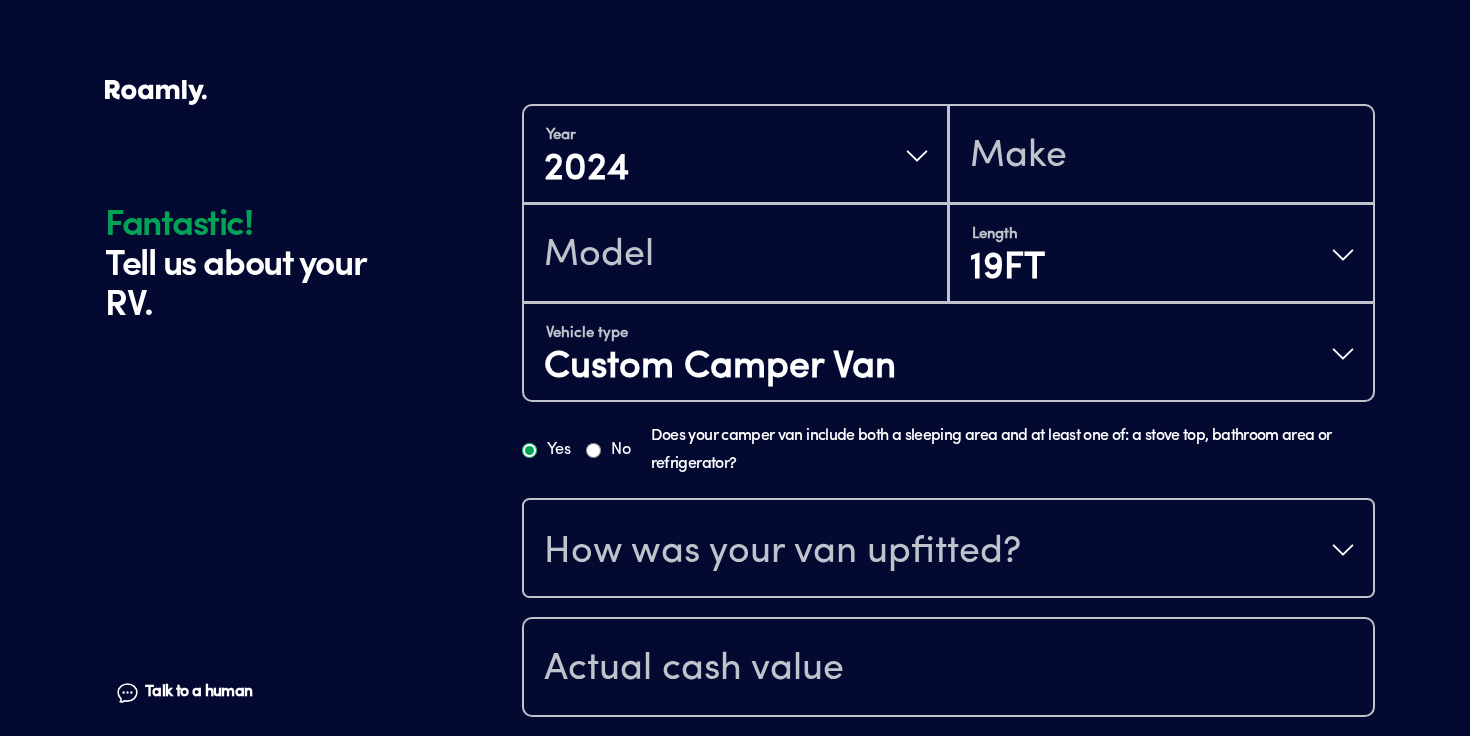click on "How was your van upfitted?" at bounding box center (782, 552) 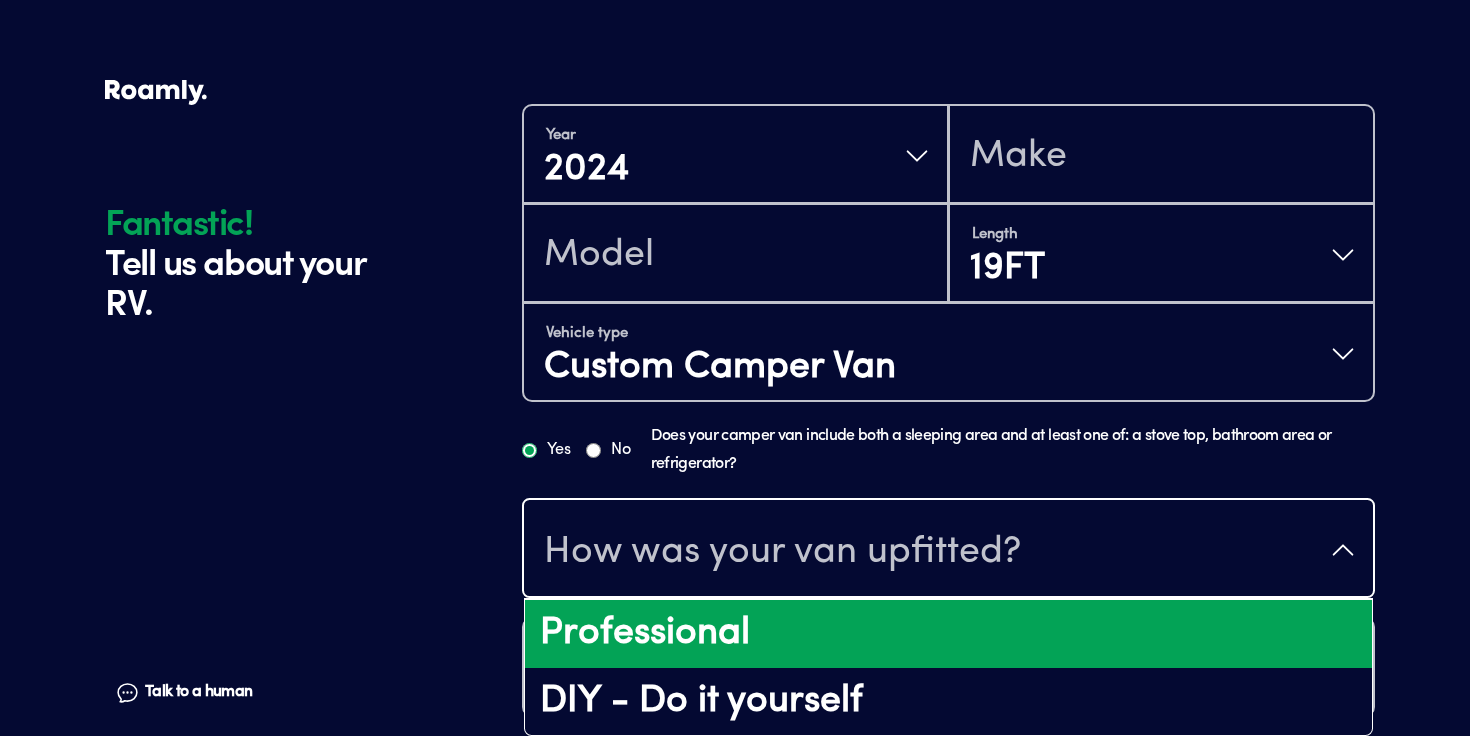 click on "Professional" at bounding box center [948, 634] 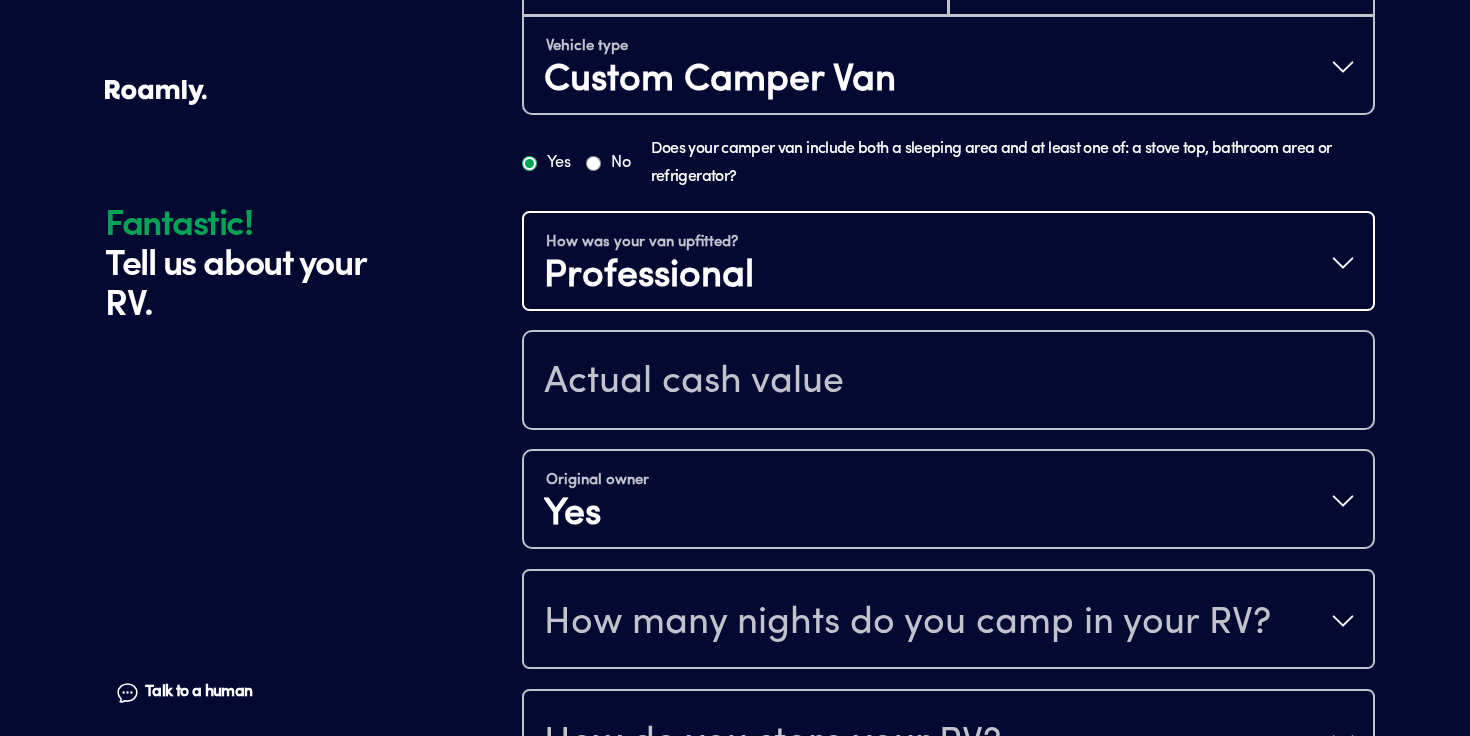 scroll, scrollTop: 714, scrollLeft: 0, axis: vertical 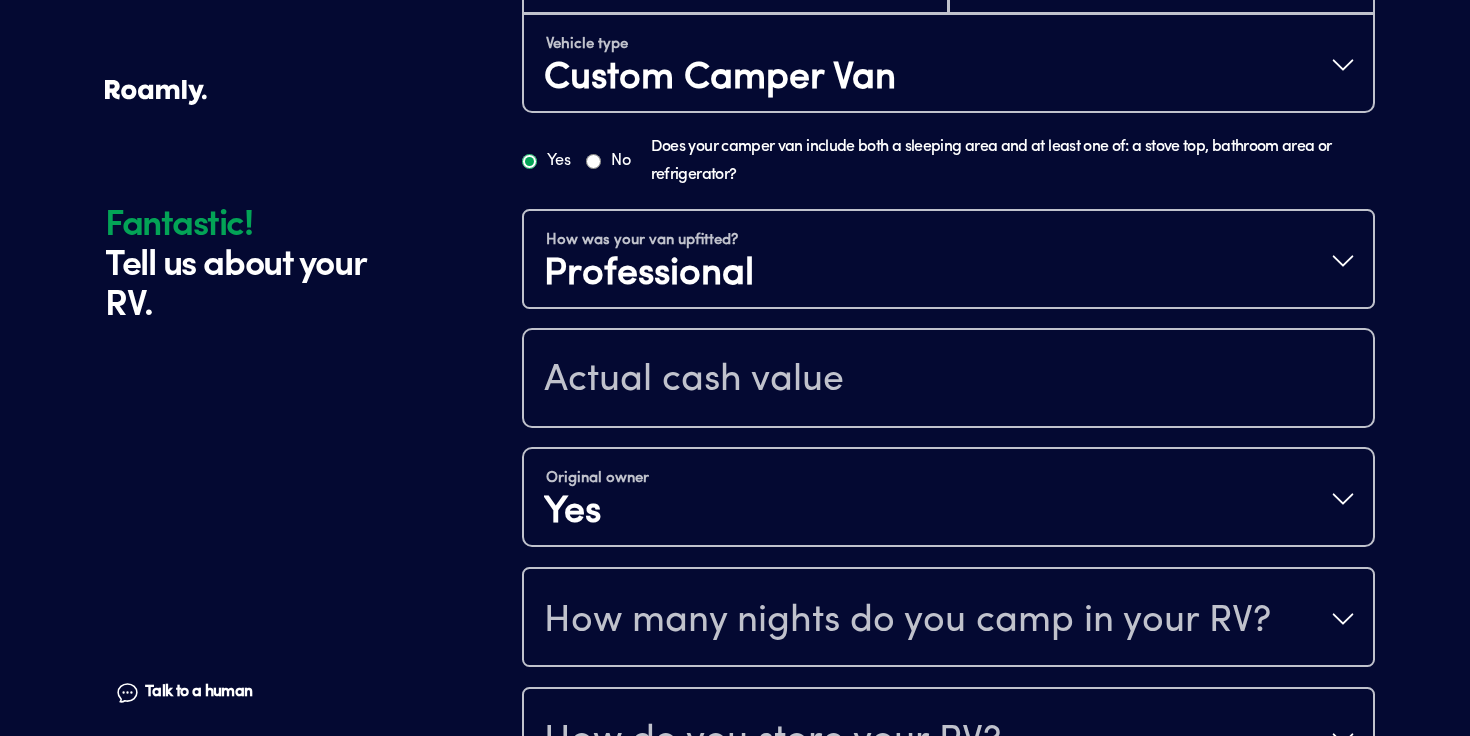click at bounding box center [948, 378] 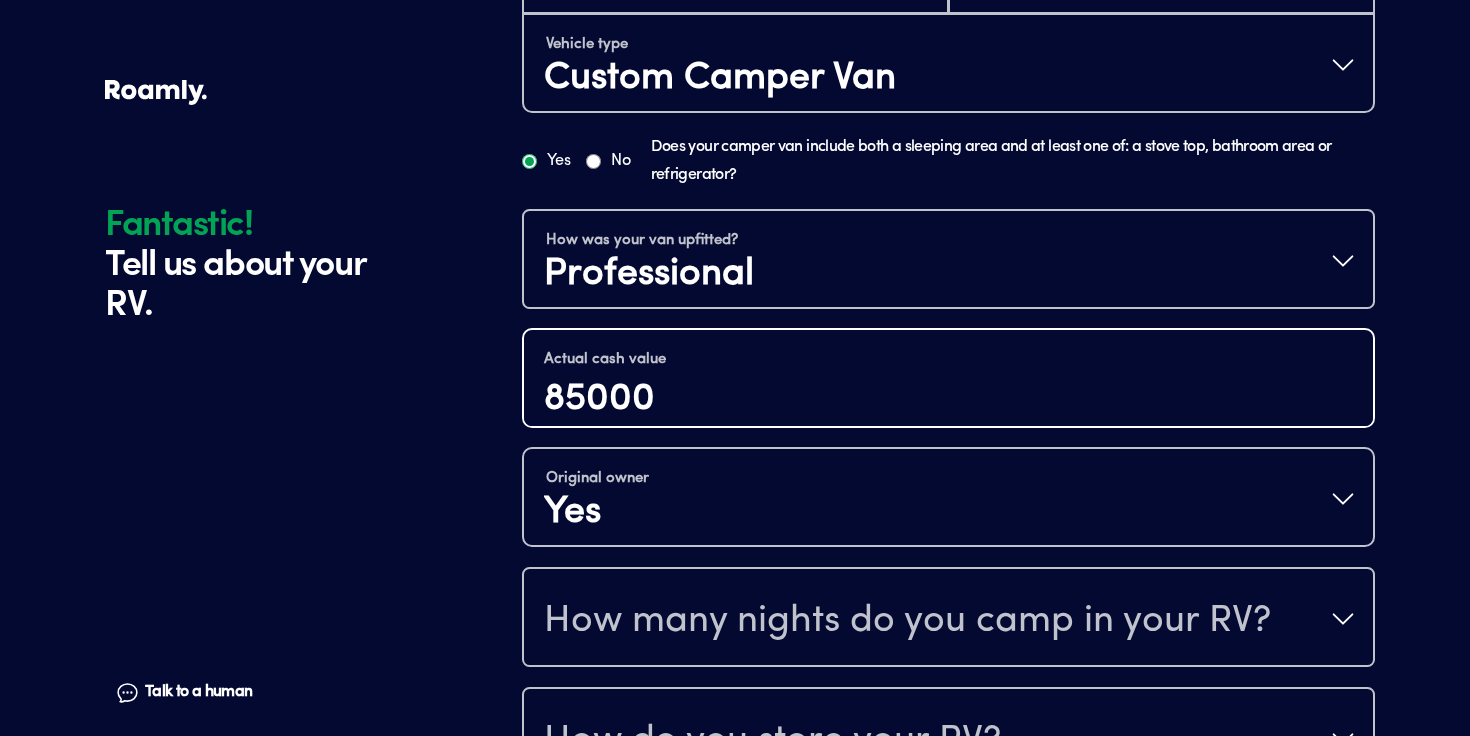 type on "85000" 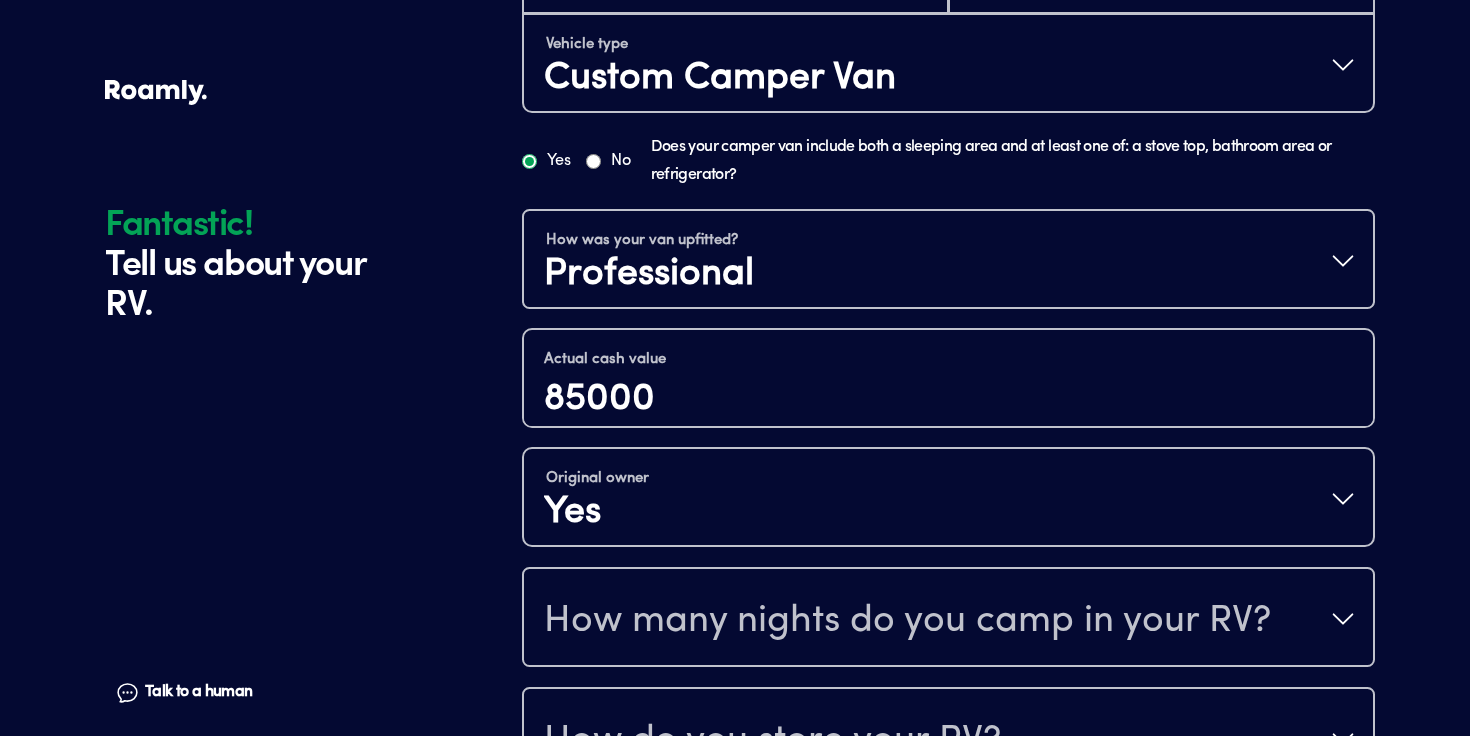 click on "How many nights do you camp in your RV?" at bounding box center [907, 621] 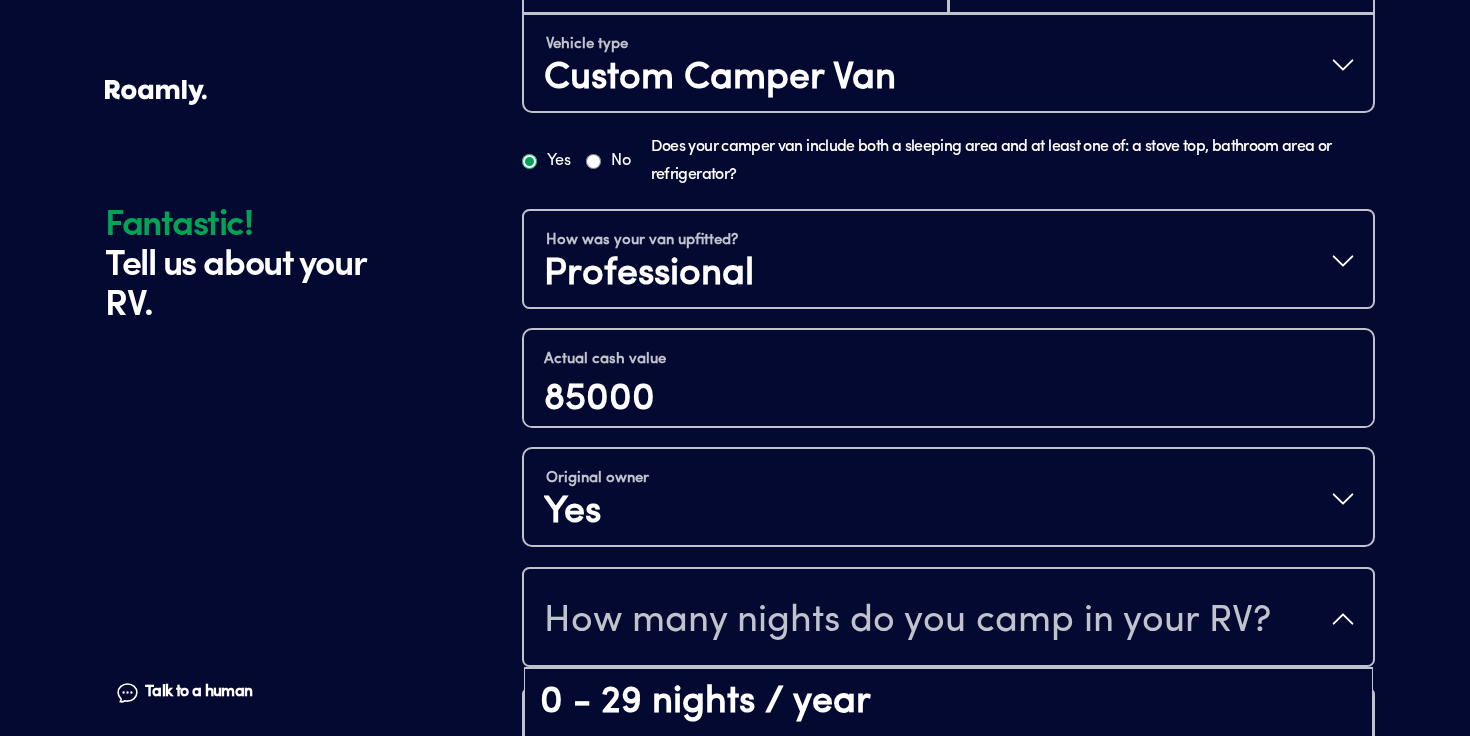 scroll, scrollTop: 41, scrollLeft: 0, axis: vertical 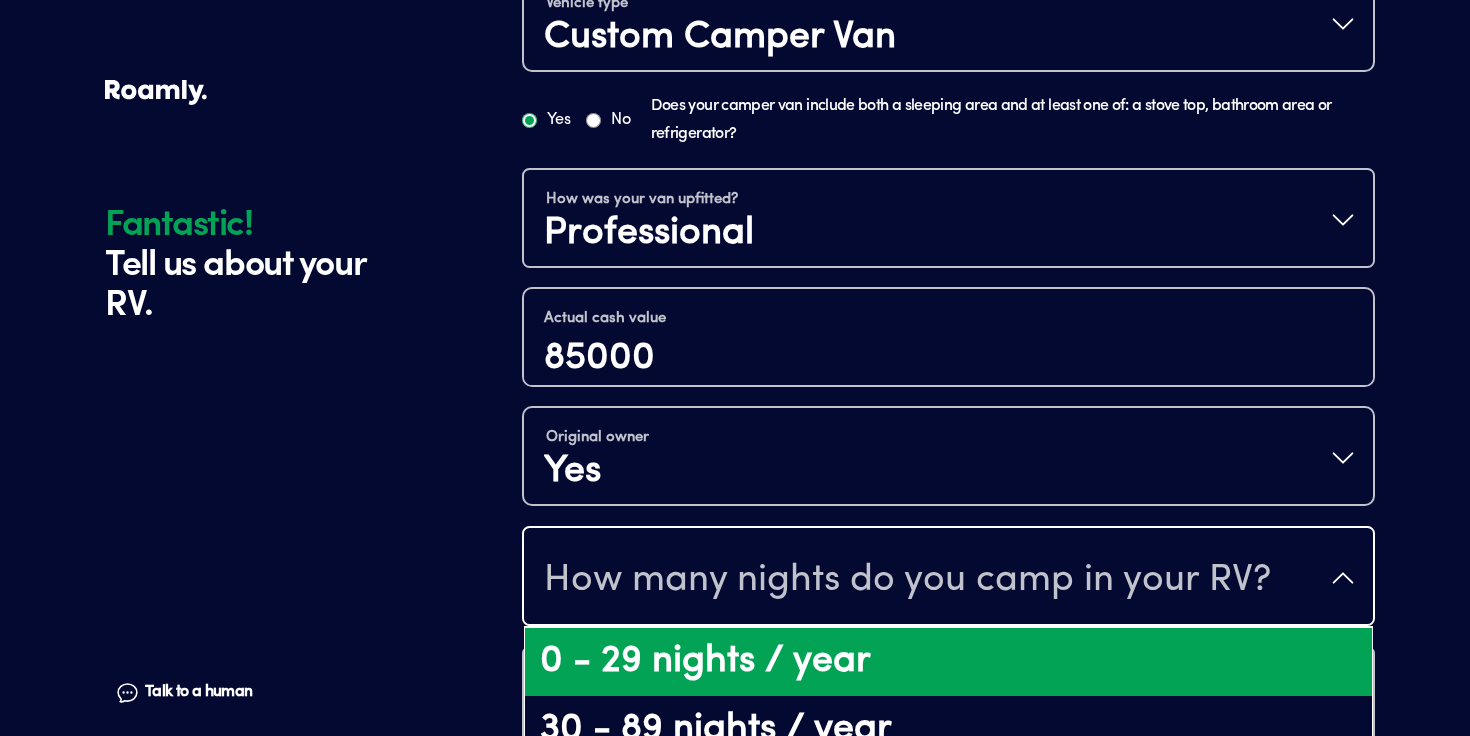 click on "0 - 29 nights / year" at bounding box center [948, 662] 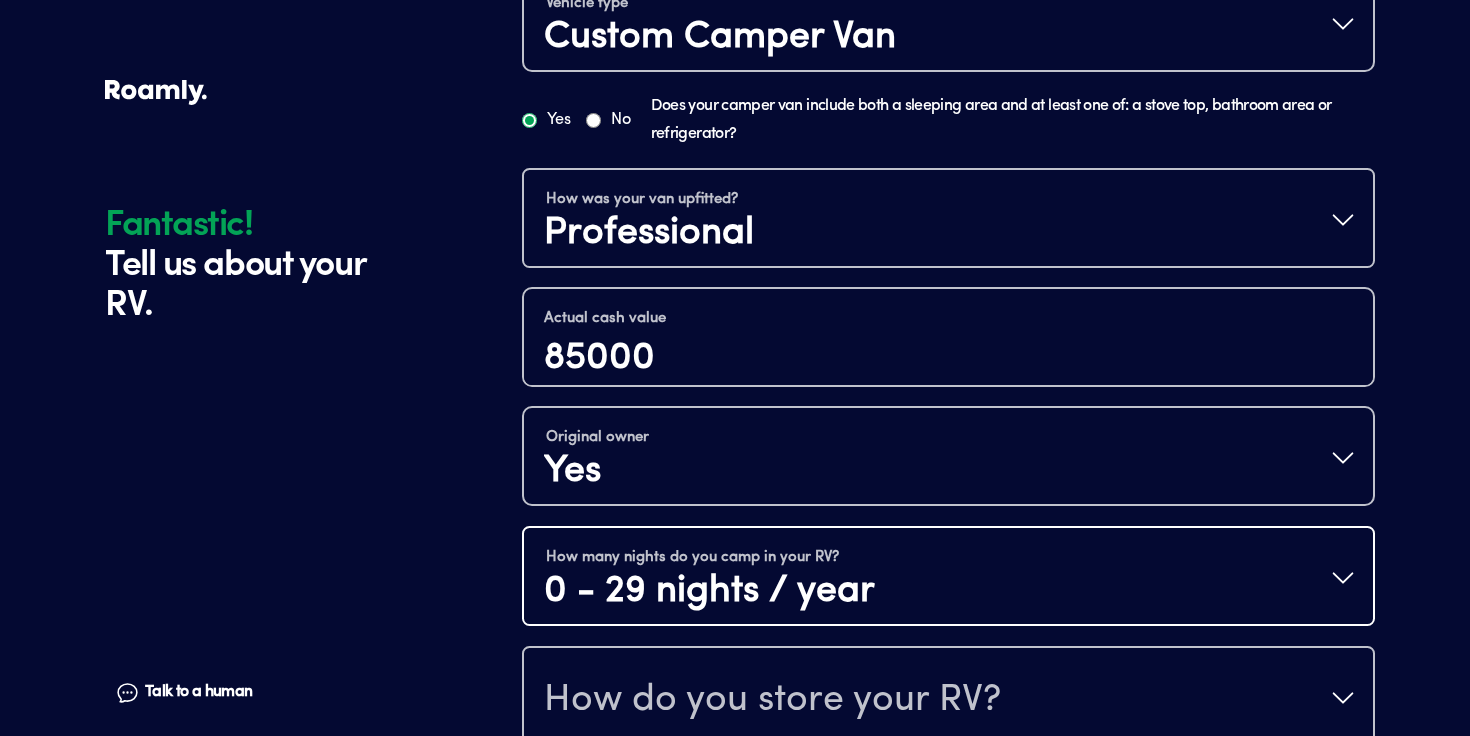 scroll, scrollTop: 0, scrollLeft: 0, axis: both 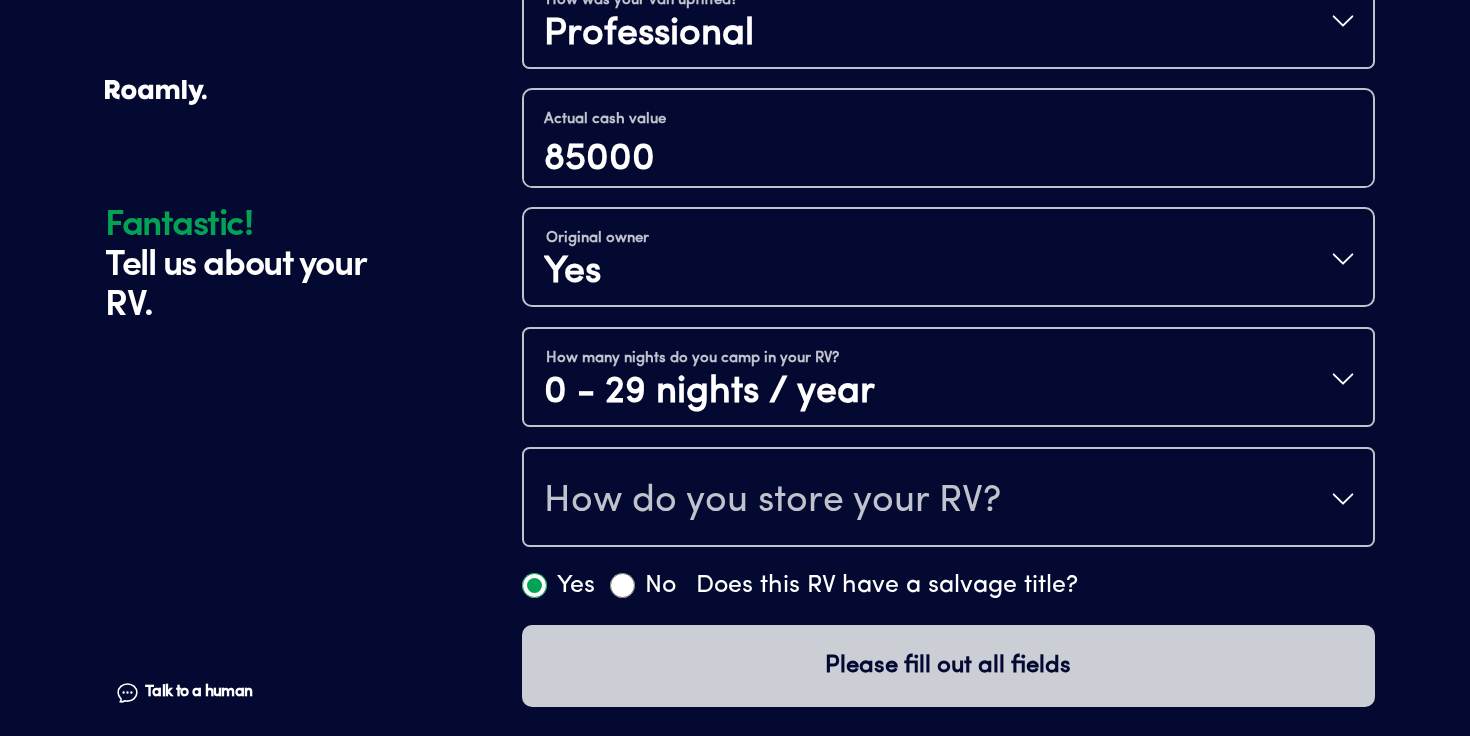 click on "How do you store your RV?" at bounding box center [772, 501] 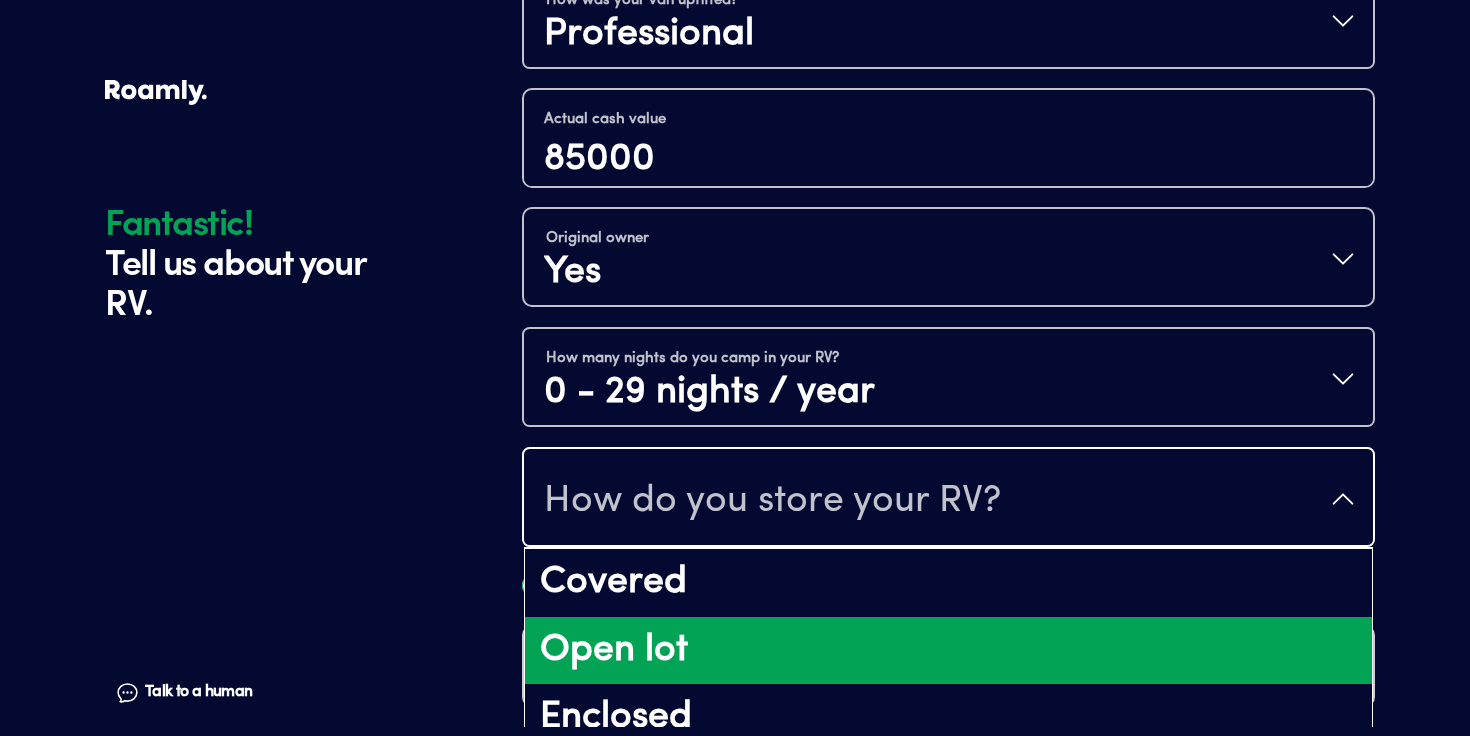 click on "Open lot" at bounding box center (948, 651) 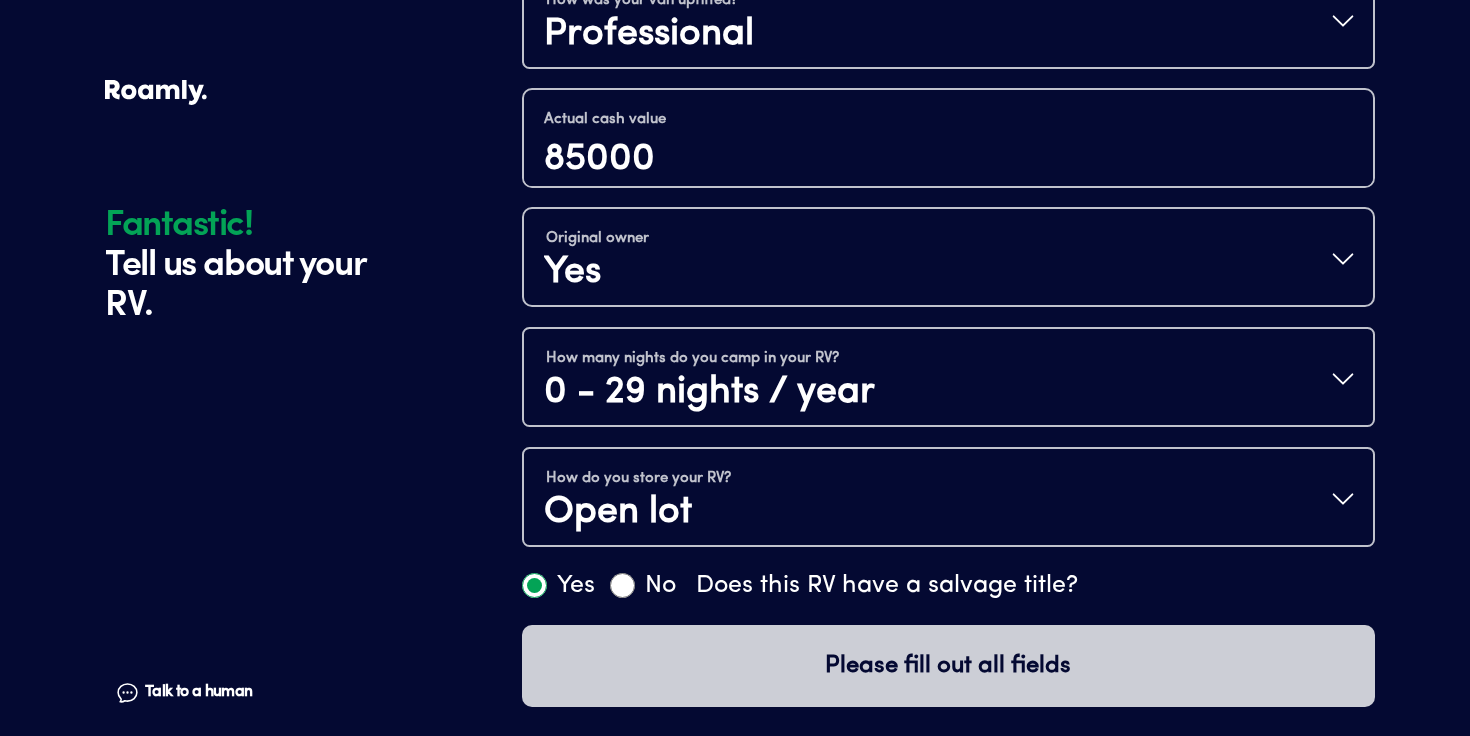 click on "Fantastic! Tell us about your RV. Talk to a human Chat" at bounding box center (308, -109) 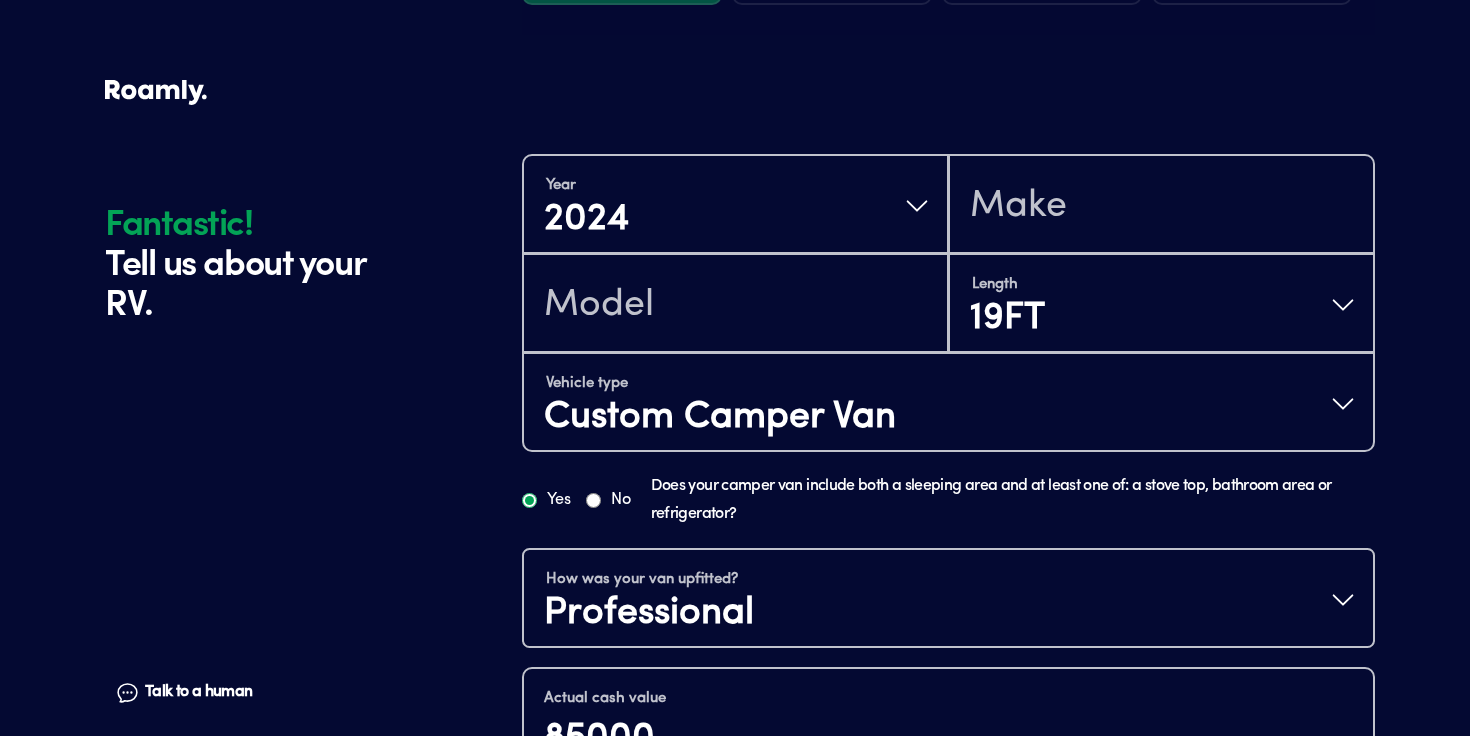 scroll, scrollTop: 355, scrollLeft: 0, axis: vertical 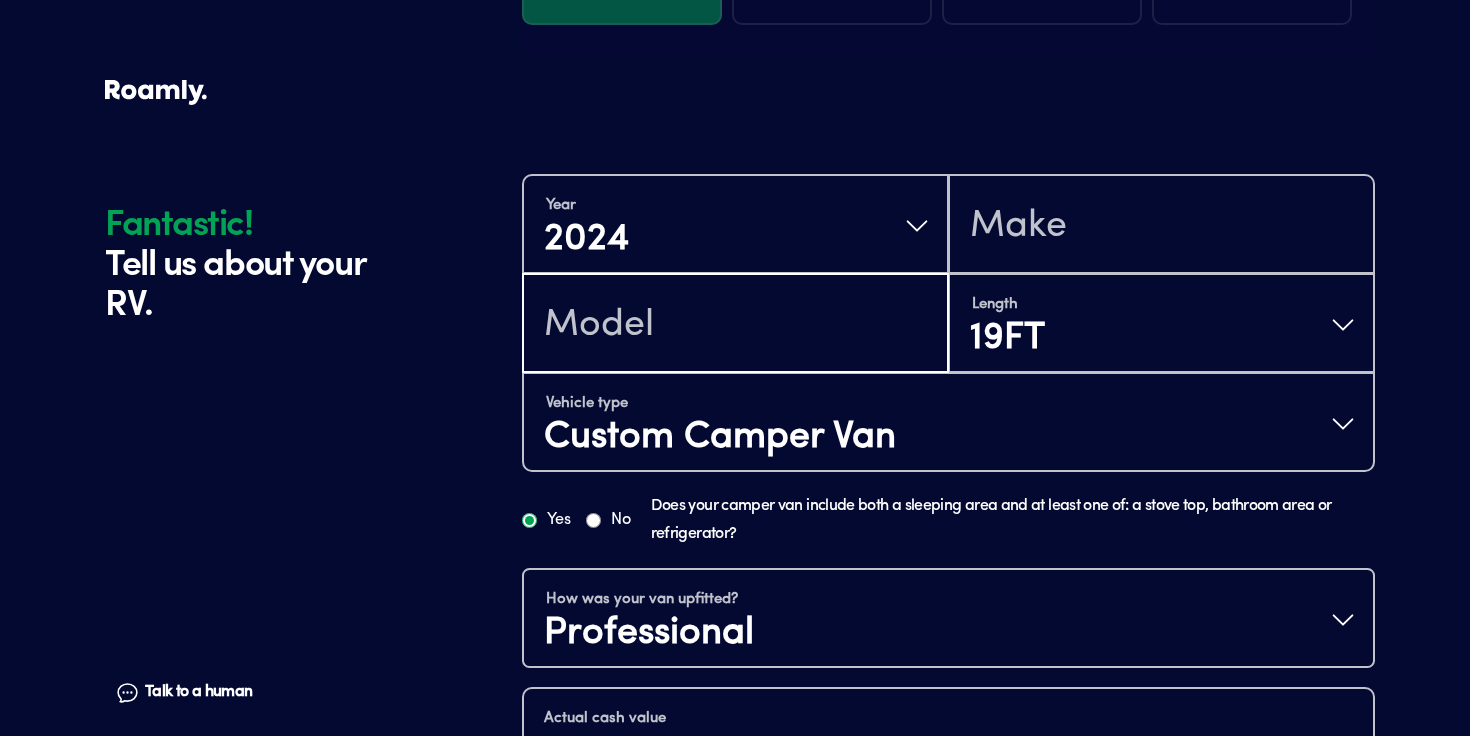 click at bounding box center (735, 325) 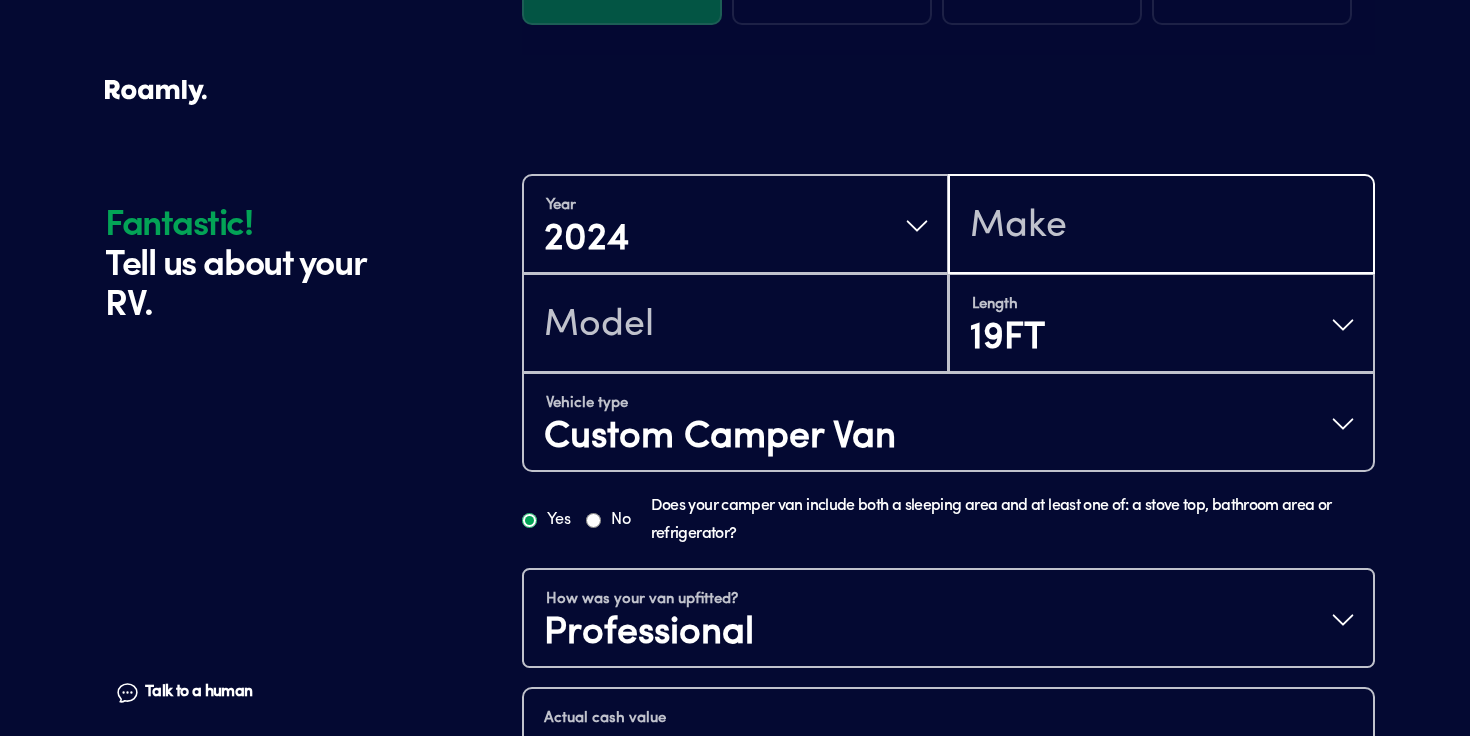 click at bounding box center [1161, 226] 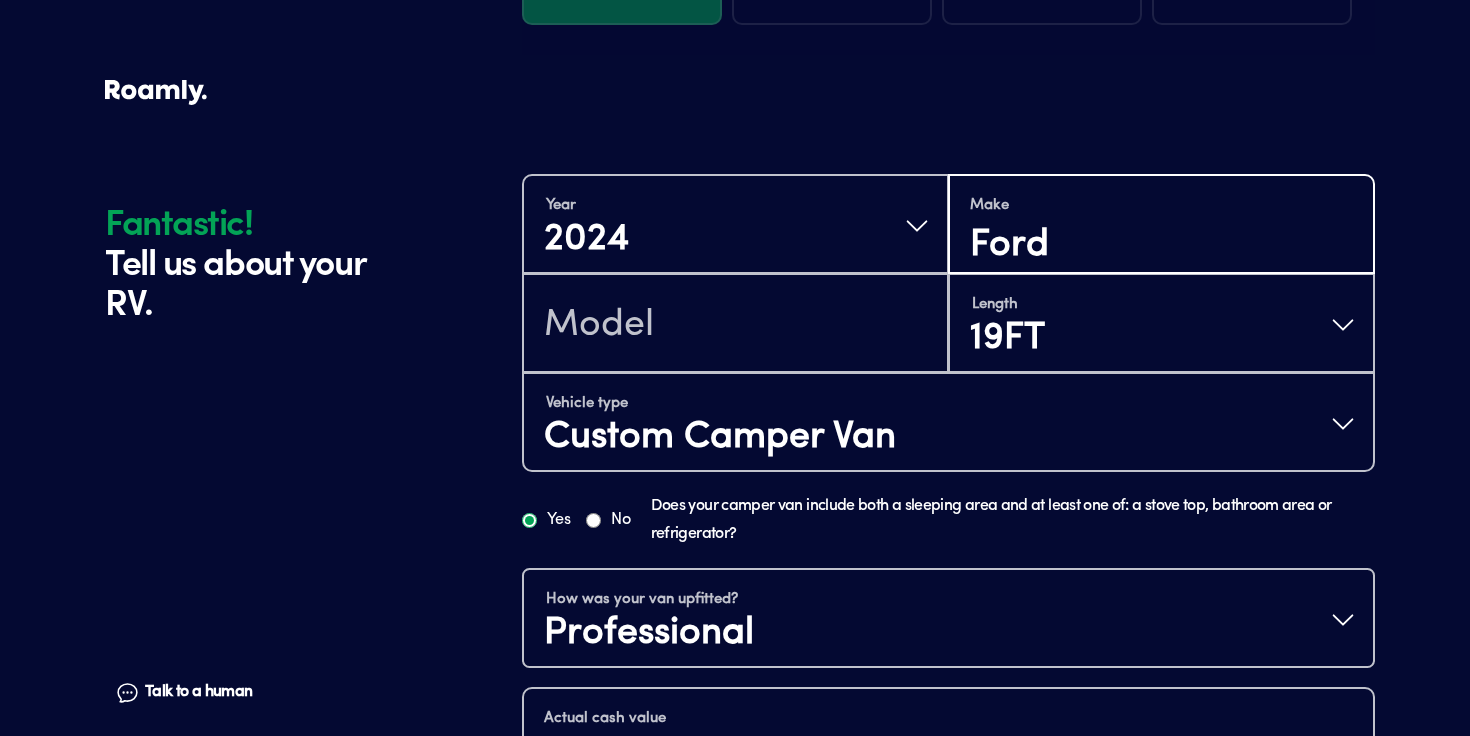 type on "Ford" 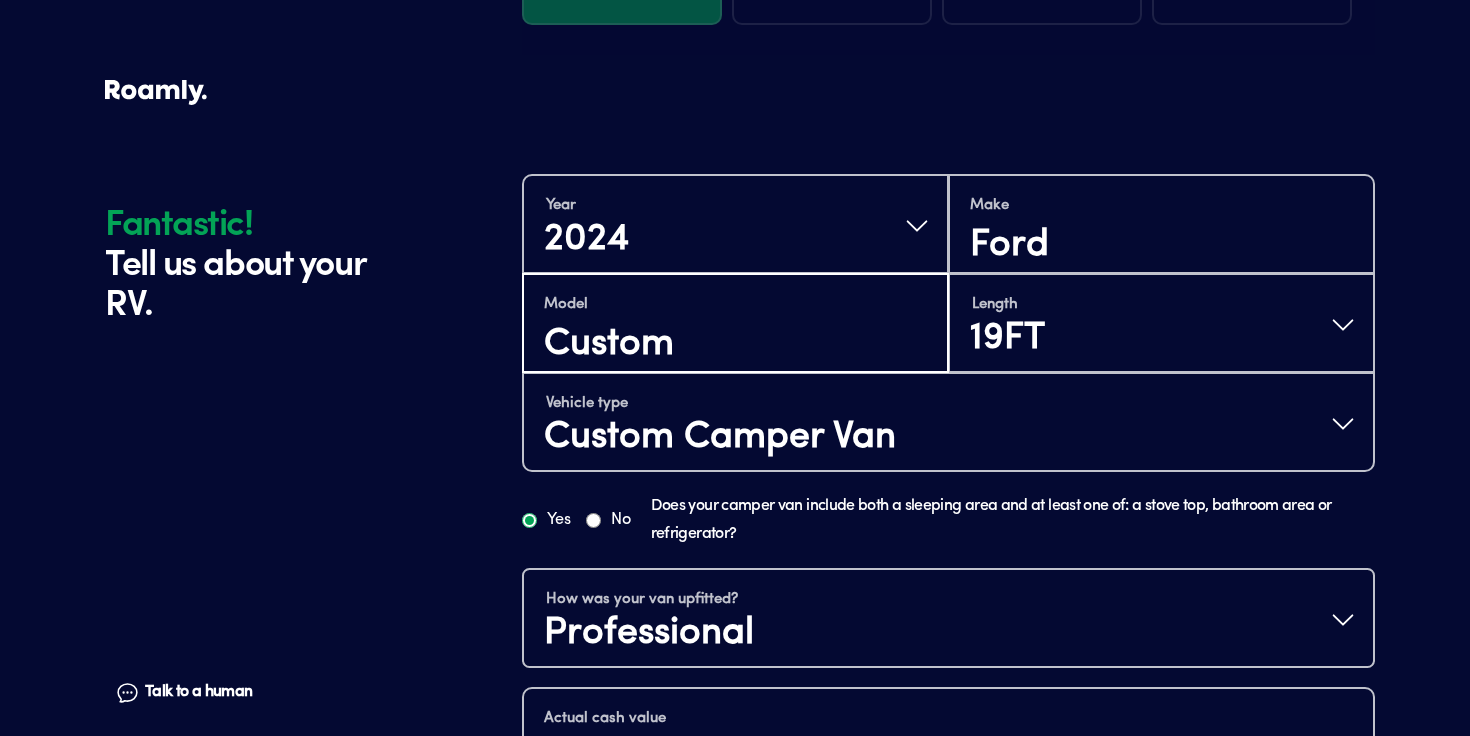 type on "Custom" 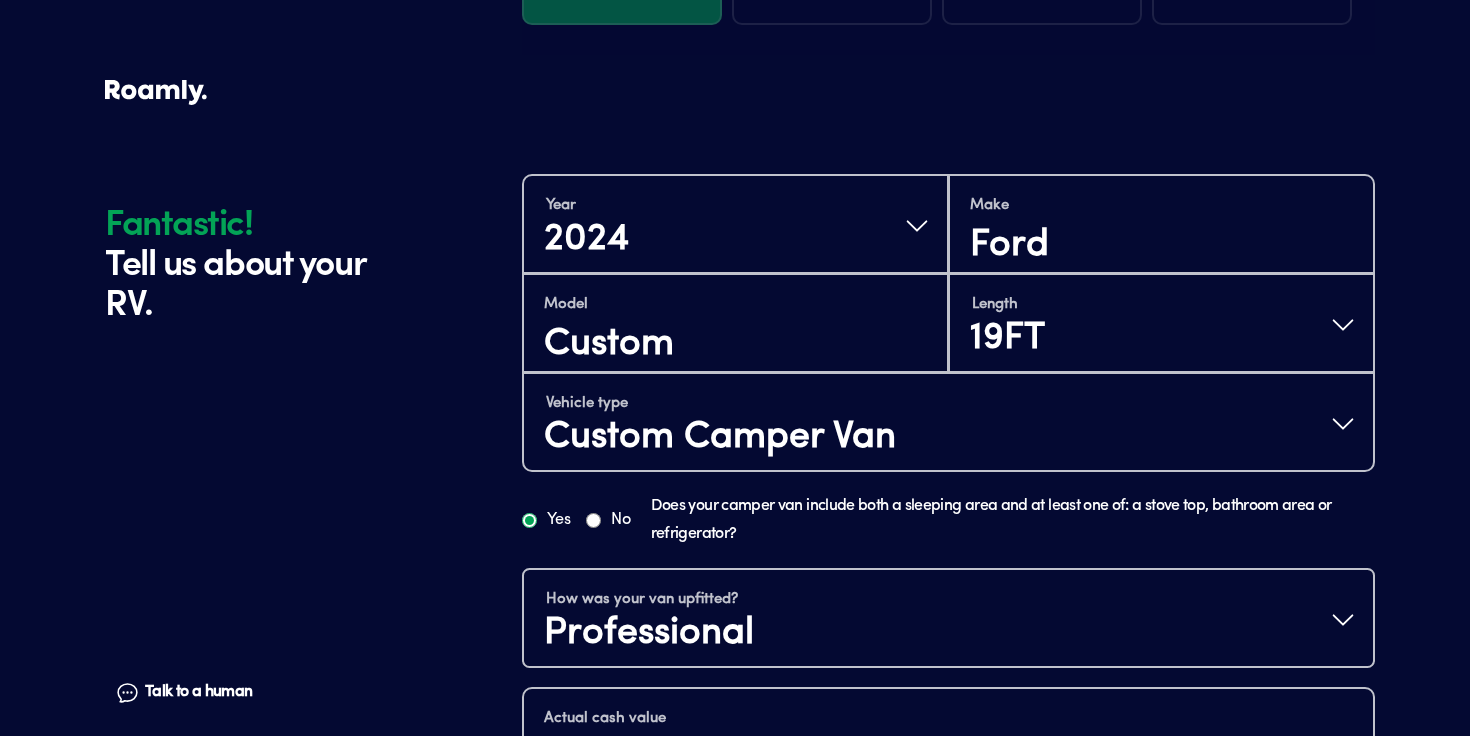 scroll, scrollTop: 363, scrollLeft: 0, axis: vertical 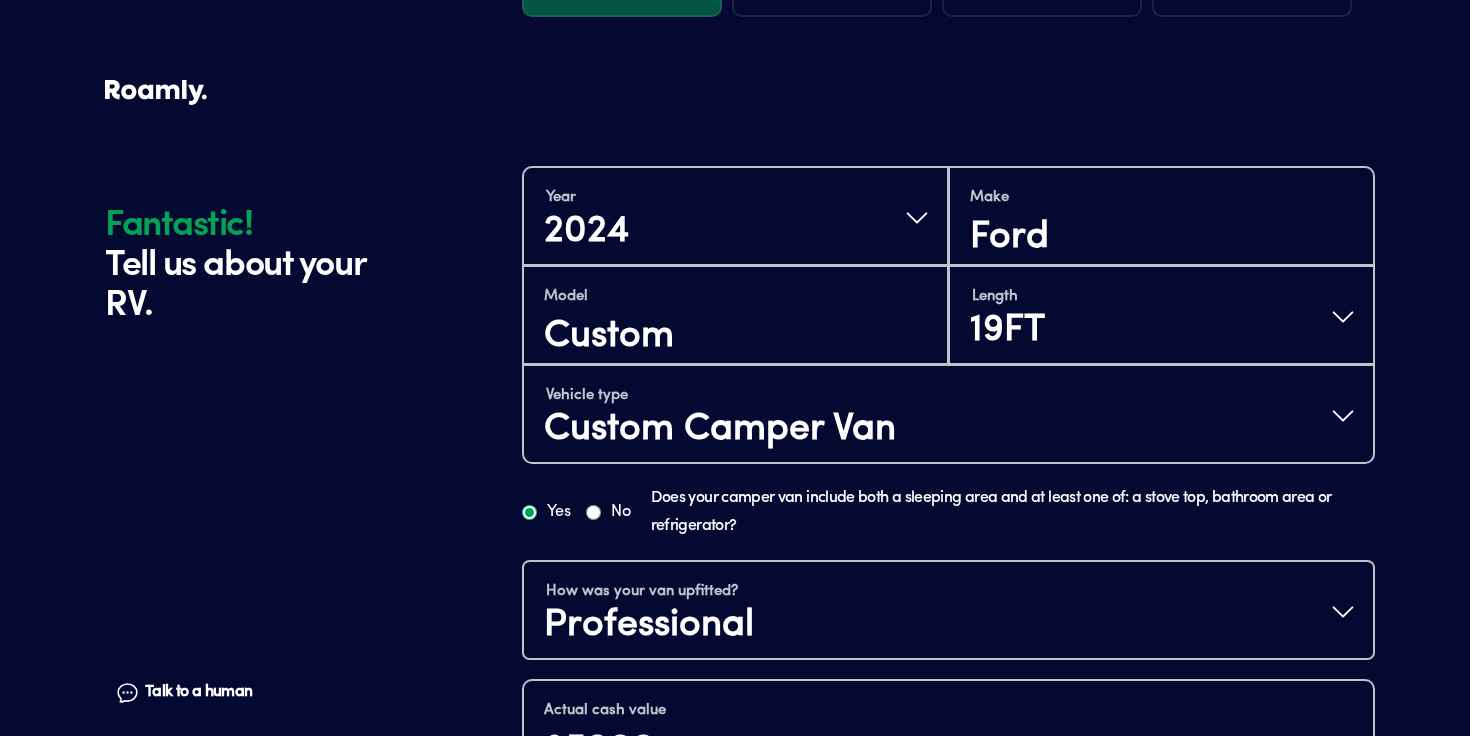 click on "Vehicle type Custom Camper Van" at bounding box center (948, 416) 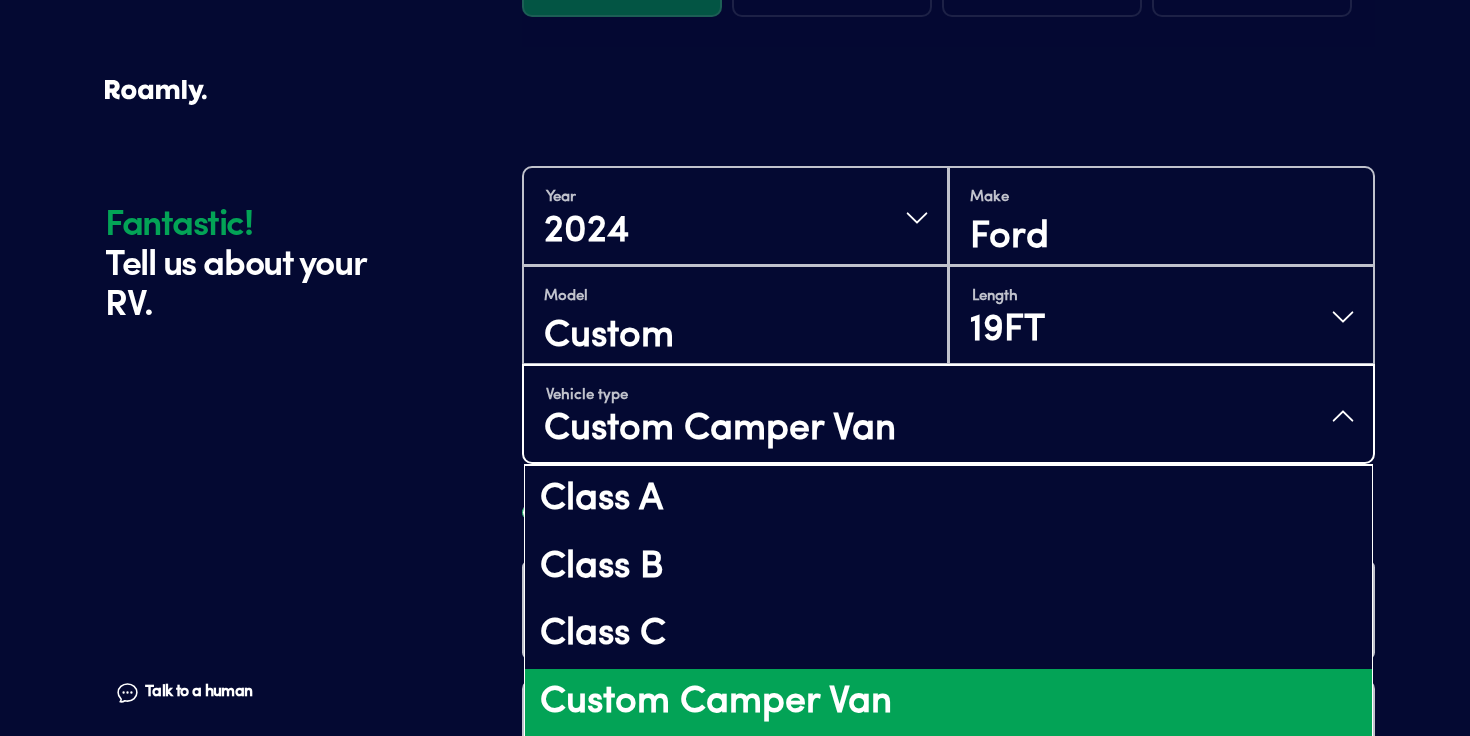click on "Fantastic! Tell us about your RV. Talk to a human Chat 1 2 3 4+ Edit How many RVs or Trailers do you want to cover? Fantastic! Tell us about your RV. Talk to a human Chat Year [DATE] Make Ford Model Custom Length 19FT Vehicle type Custom Camper Van Class A Class B Class C Custom Camper Van Trailer Folding Trailer Fifth-wheel Utility Trailer Passenger Vehicle Tow Vehicle Converted Bus/Trailer/Truck Passenger Van Truck Camper (camper only) Horse Trailer Yes No Does your camper van include both a sleeping area and at least one of: a stove top, bathroom area or refrigerator? How was your van upfitted? Professional Actual cash value 85000 Original owner Yes How many nights do you camp in your RV? 0 - 29 nights / year How do you store your RV? Open lot Yes No Does this RV have a salvage title? Continue" at bounding box center (735, 482) 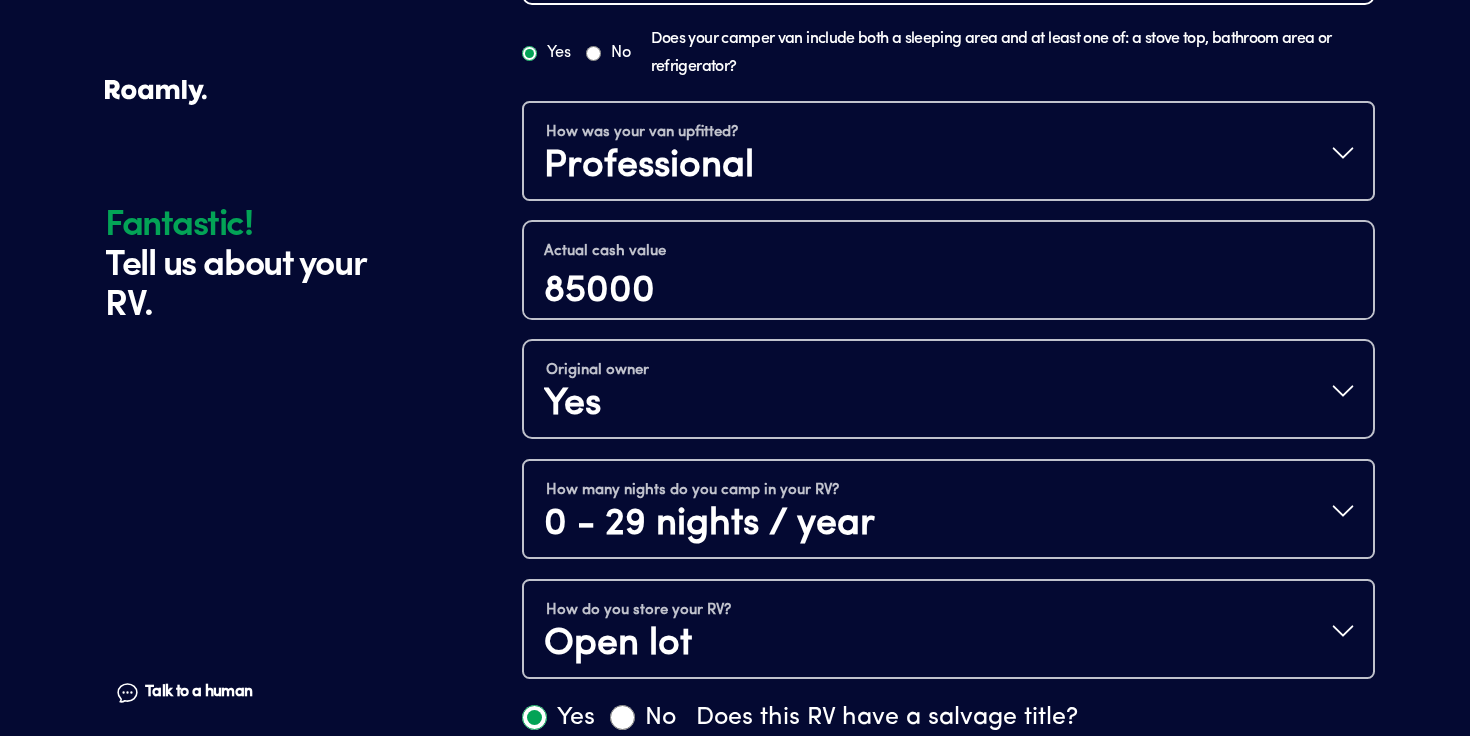 scroll, scrollTop: 954, scrollLeft: 0, axis: vertical 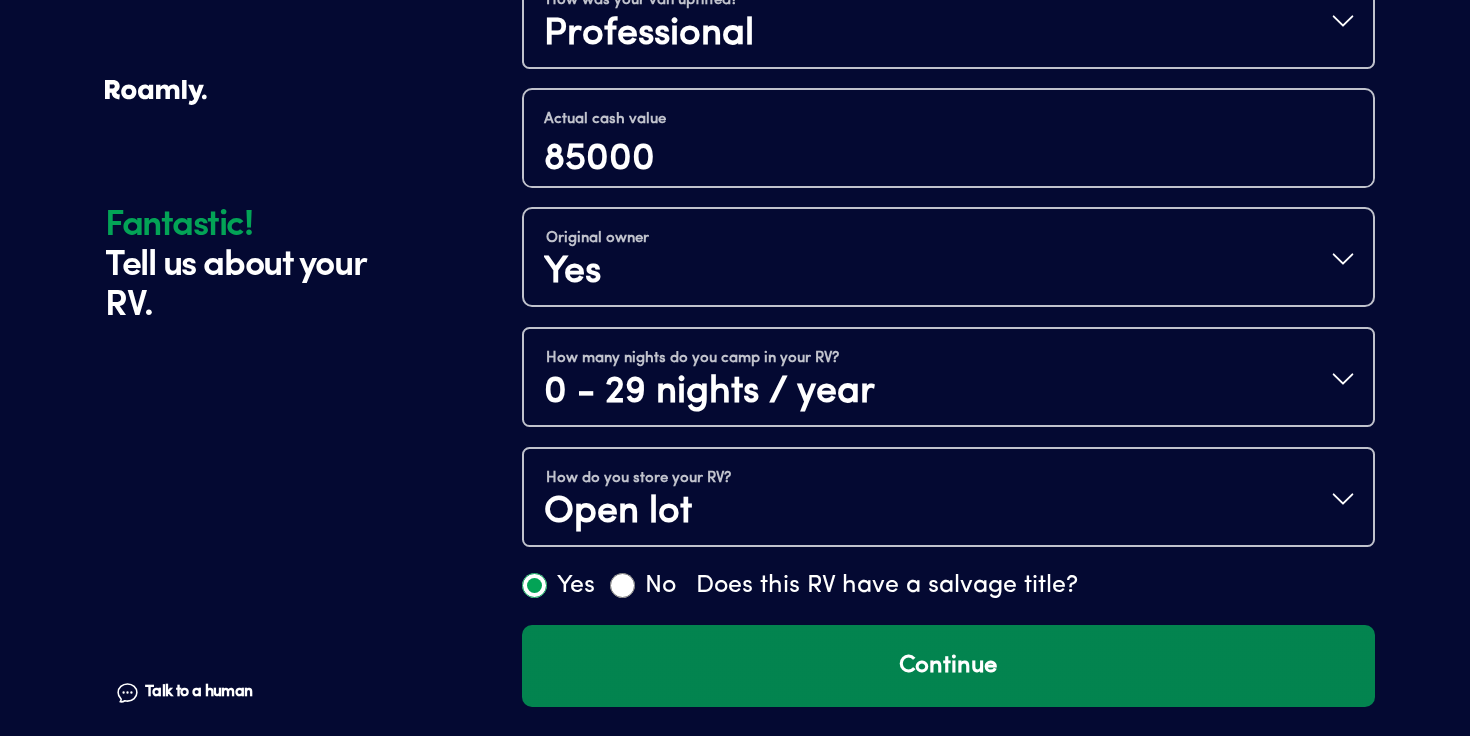 click on "Continue" at bounding box center (948, 666) 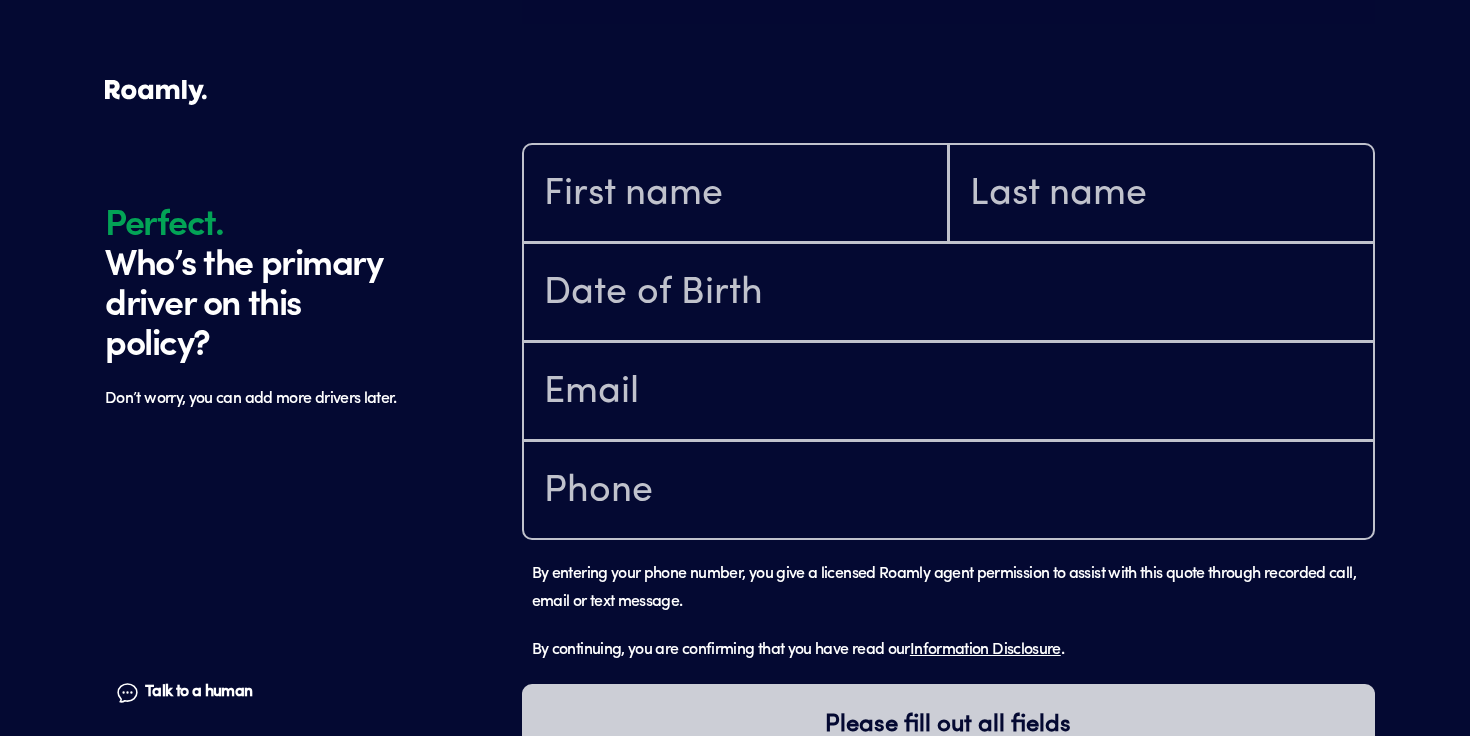 scroll, scrollTop: 1598, scrollLeft: 0, axis: vertical 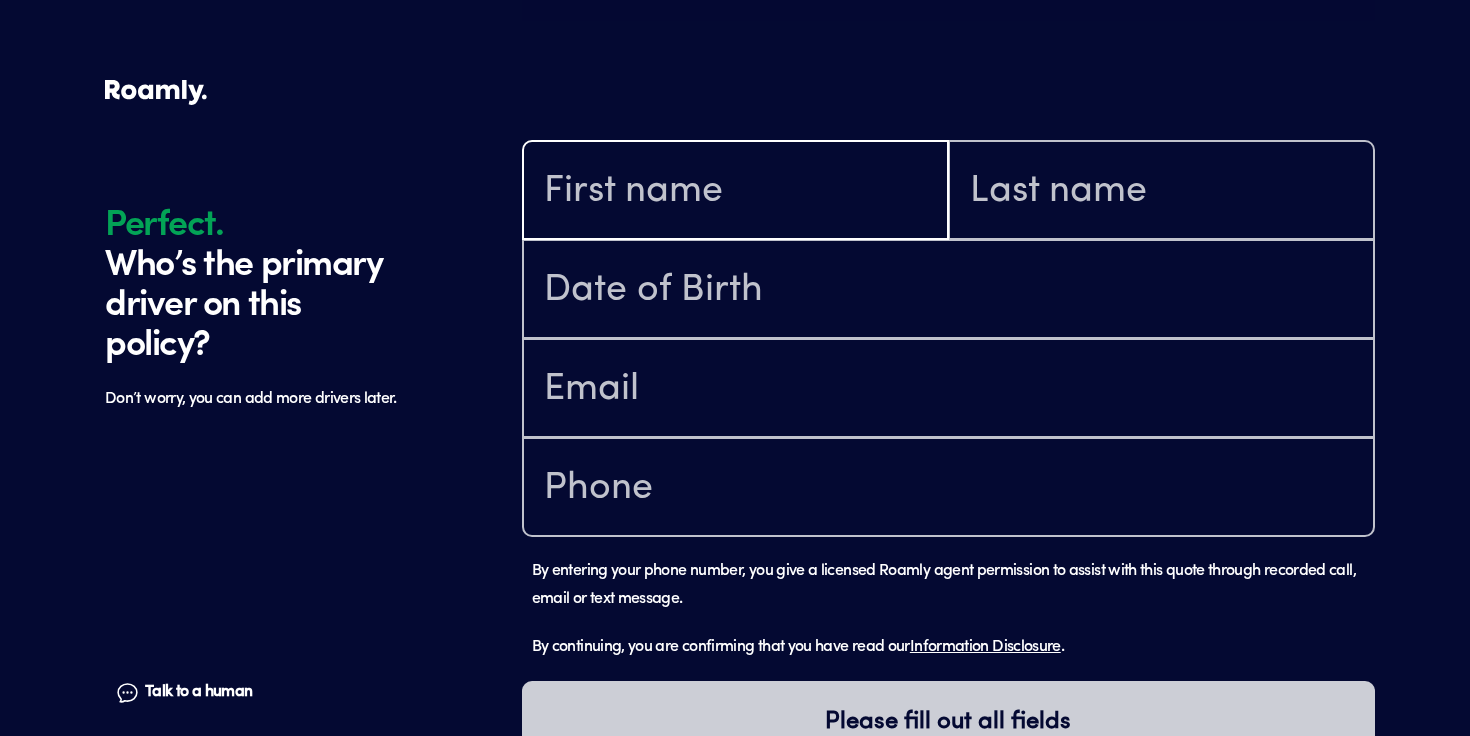 click at bounding box center [735, 192] 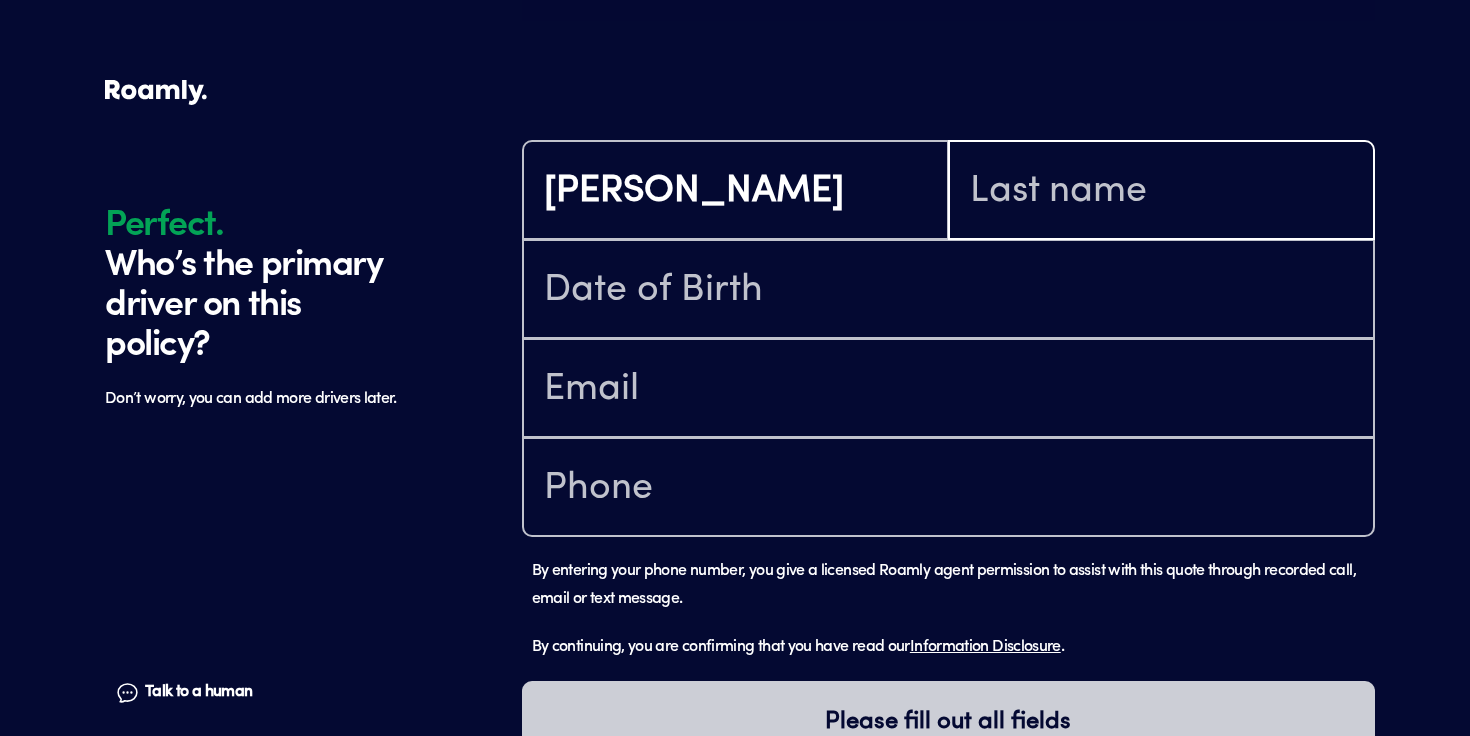 type on "[PERSON_NAME]" 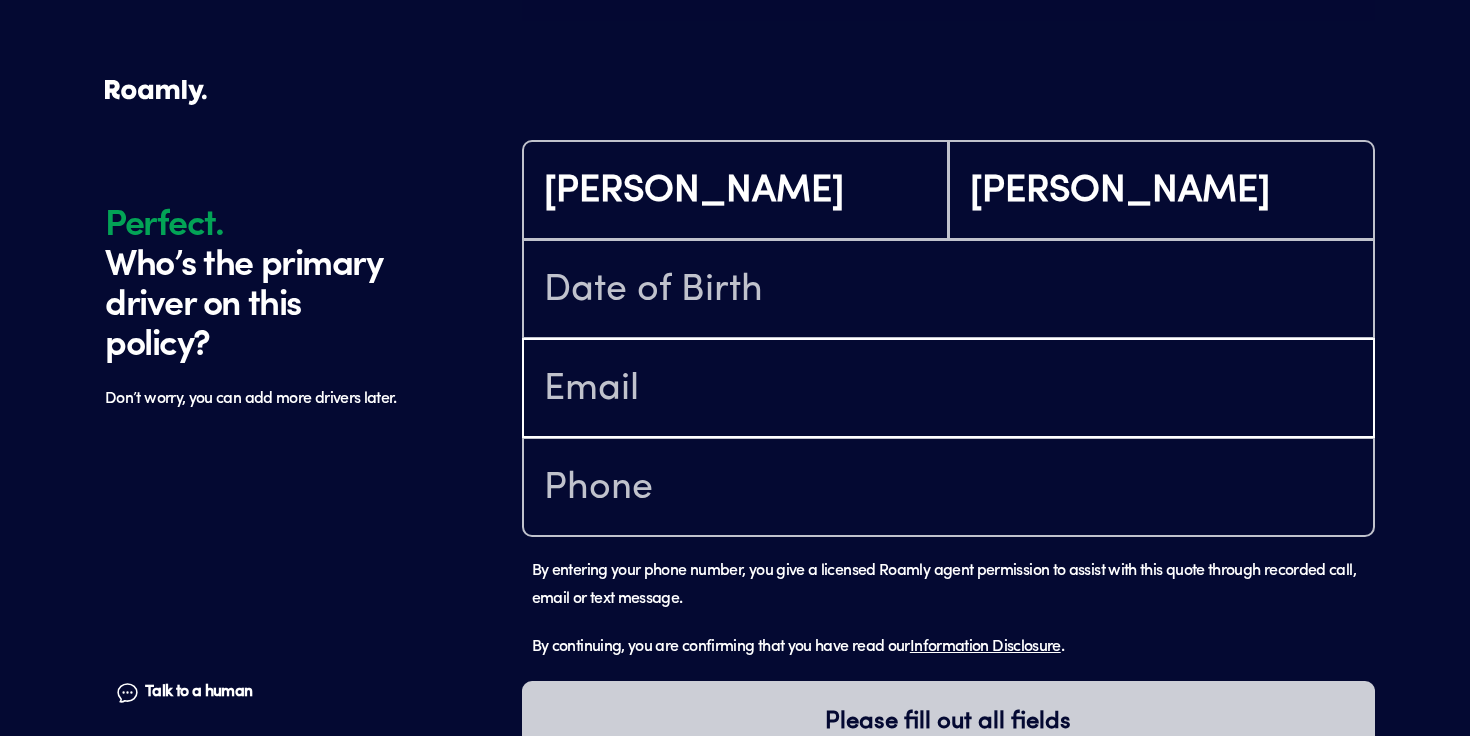 type on "[EMAIL_ADDRESS][DOMAIN_NAME]" 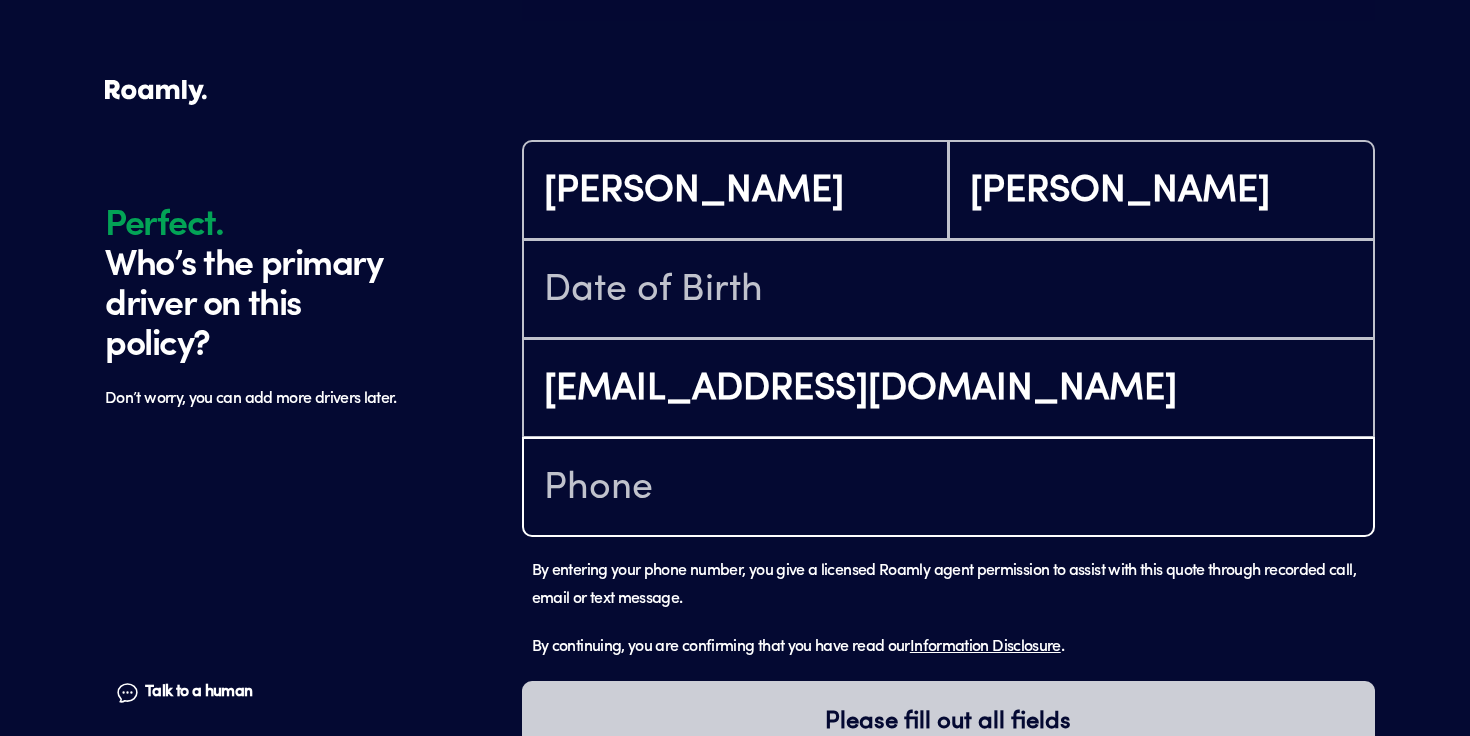 type on "[PHONE_NUMBER]" 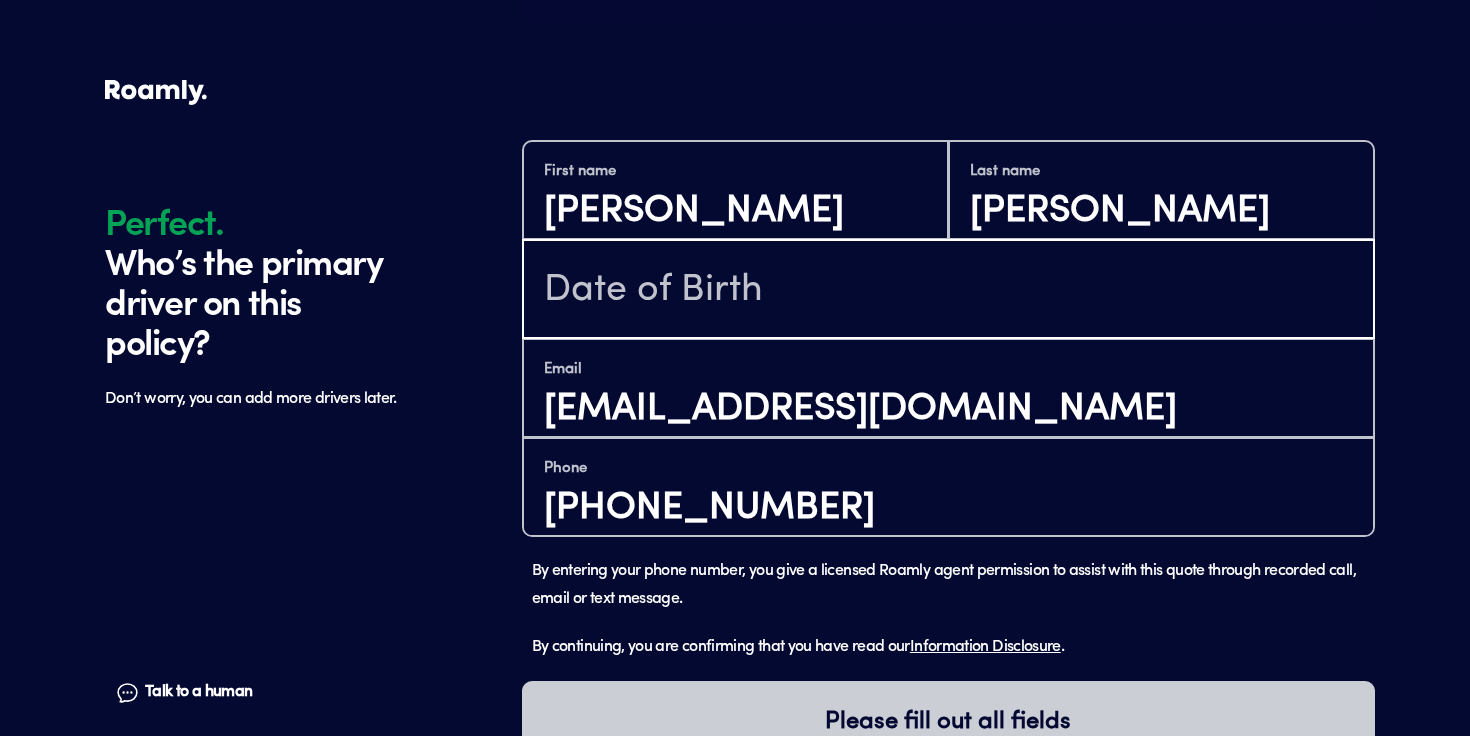 click at bounding box center [948, 291] 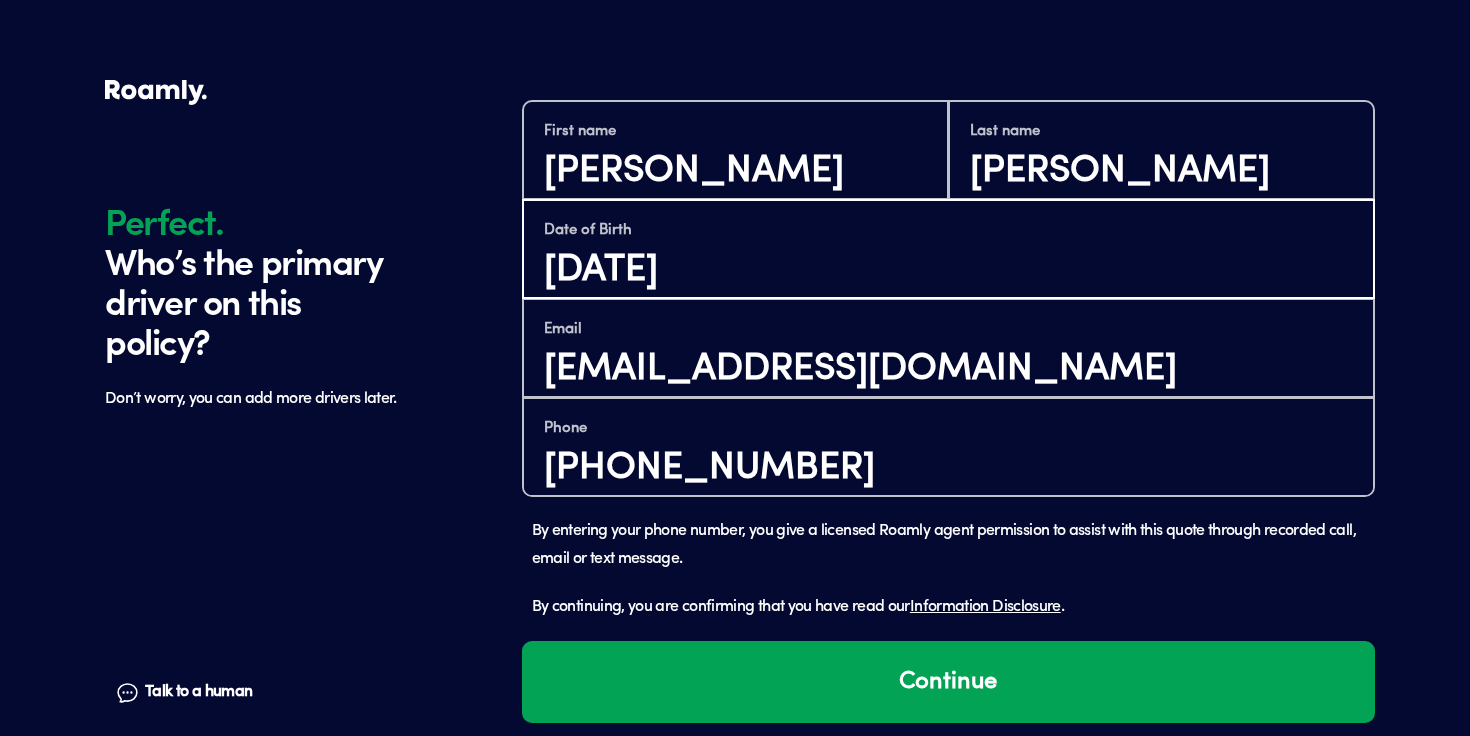 scroll, scrollTop: 1642, scrollLeft: 0, axis: vertical 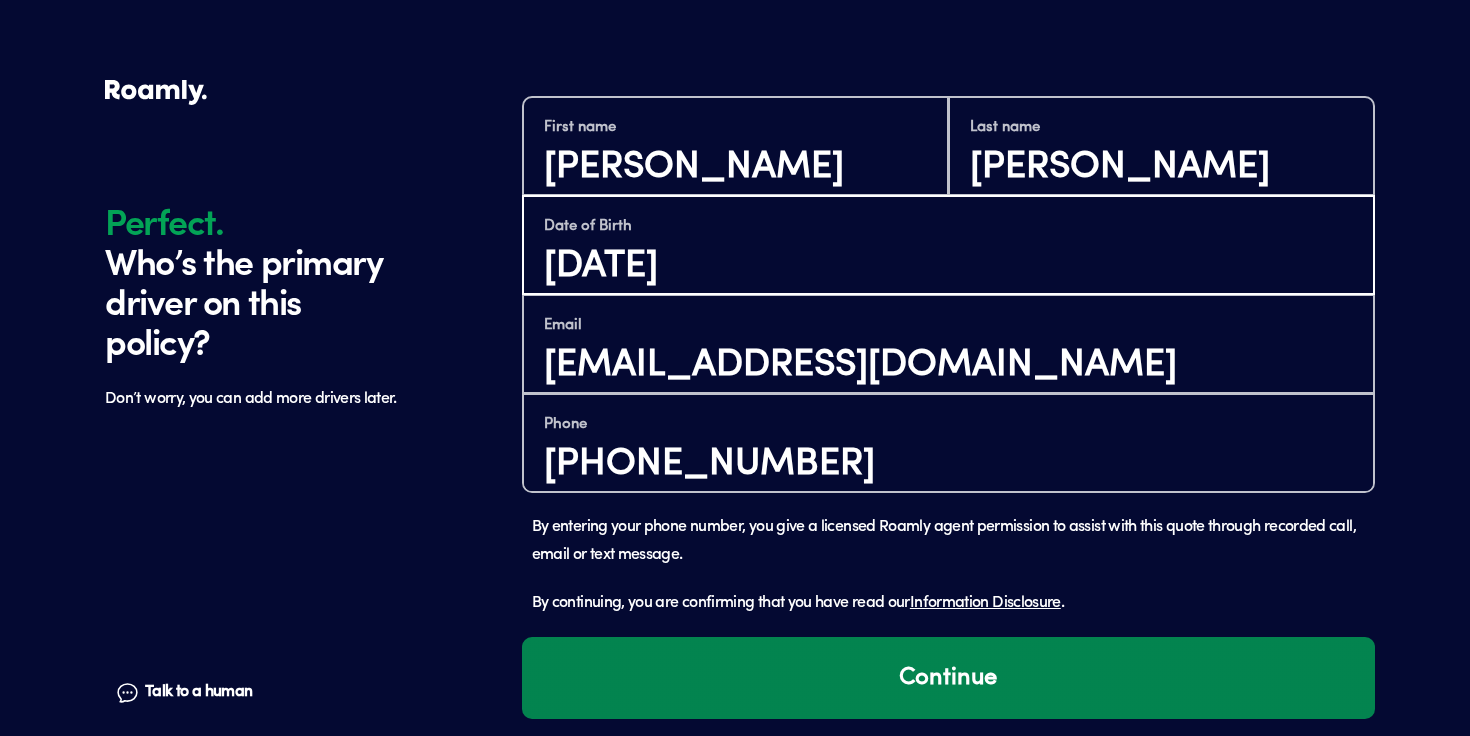 type on "[DATE]" 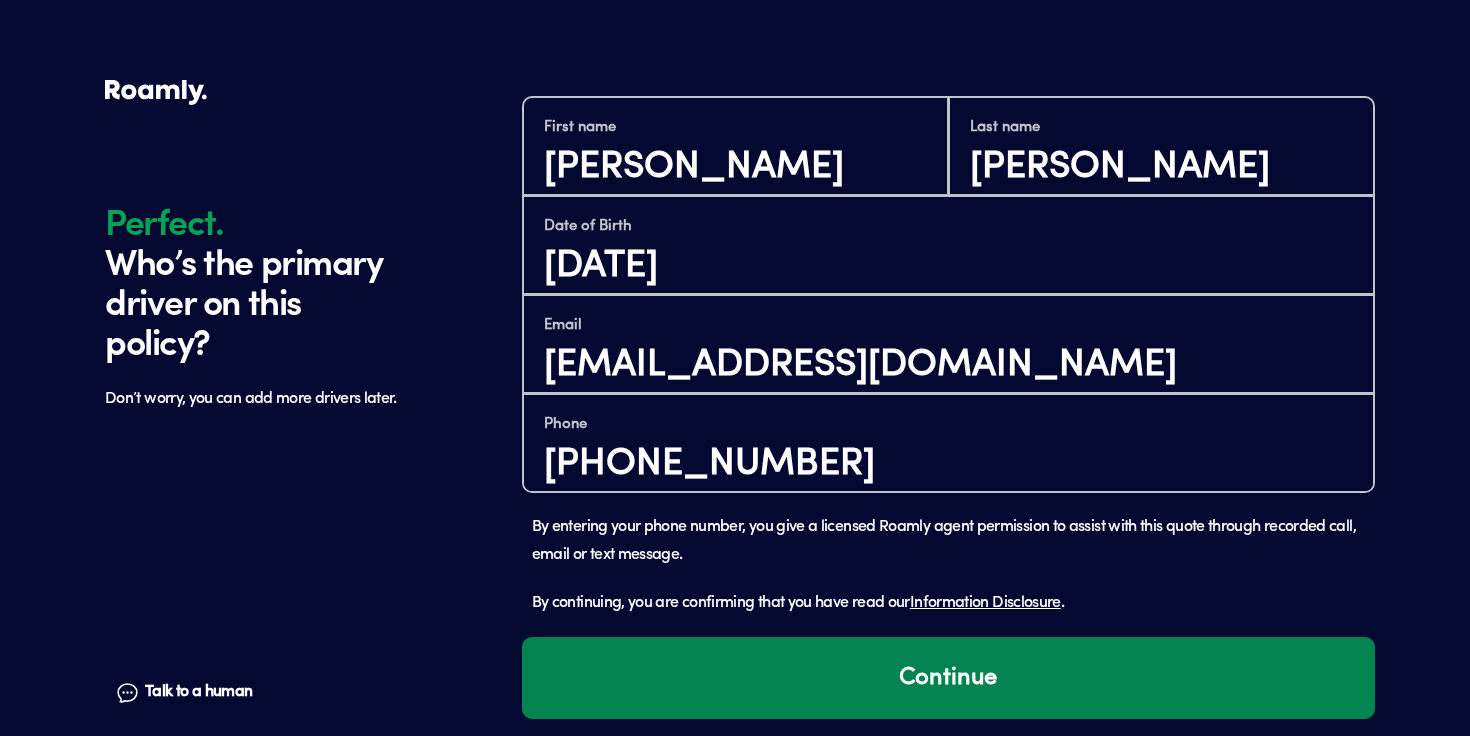 click on "Continue" at bounding box center (948, 678) 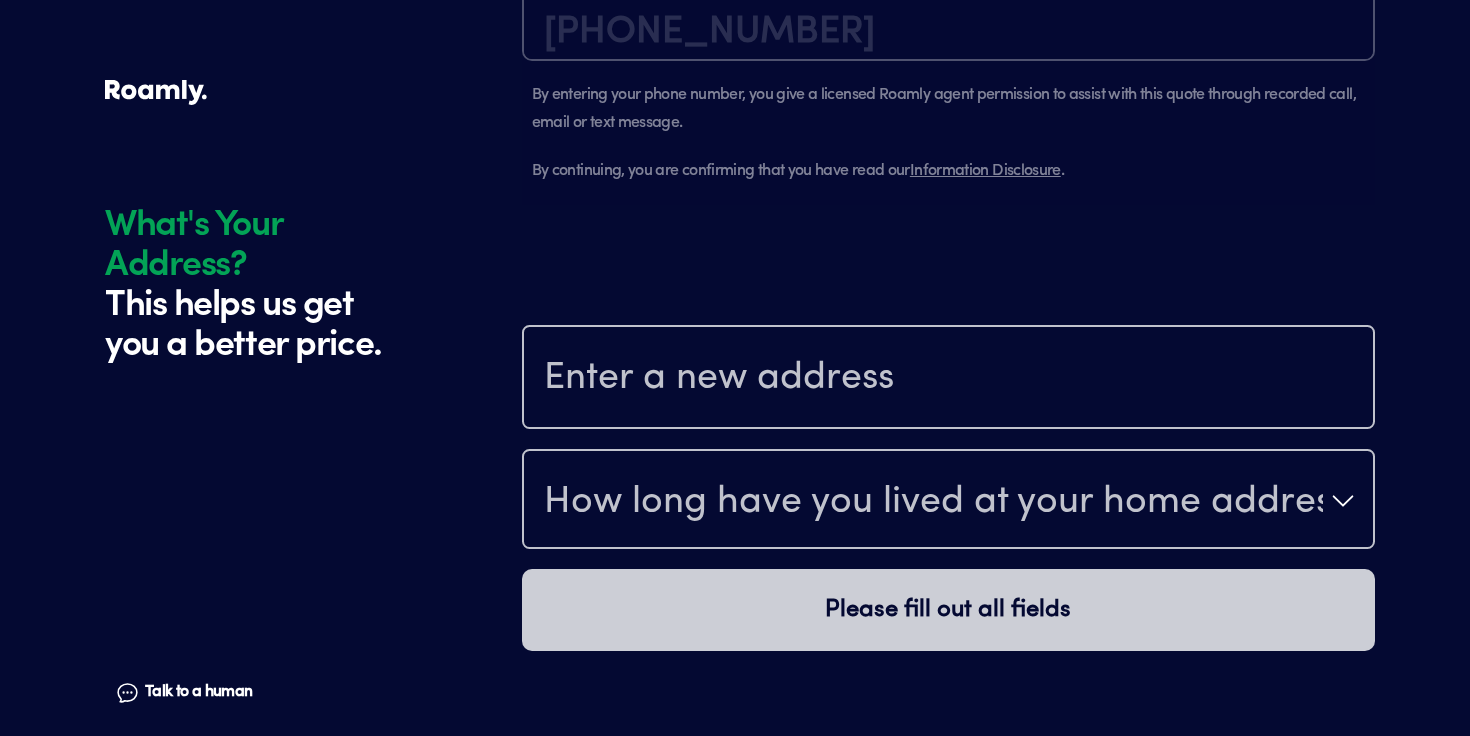 scroll, scrollTop: 2113, scrollLeft: 0, axis: vertical 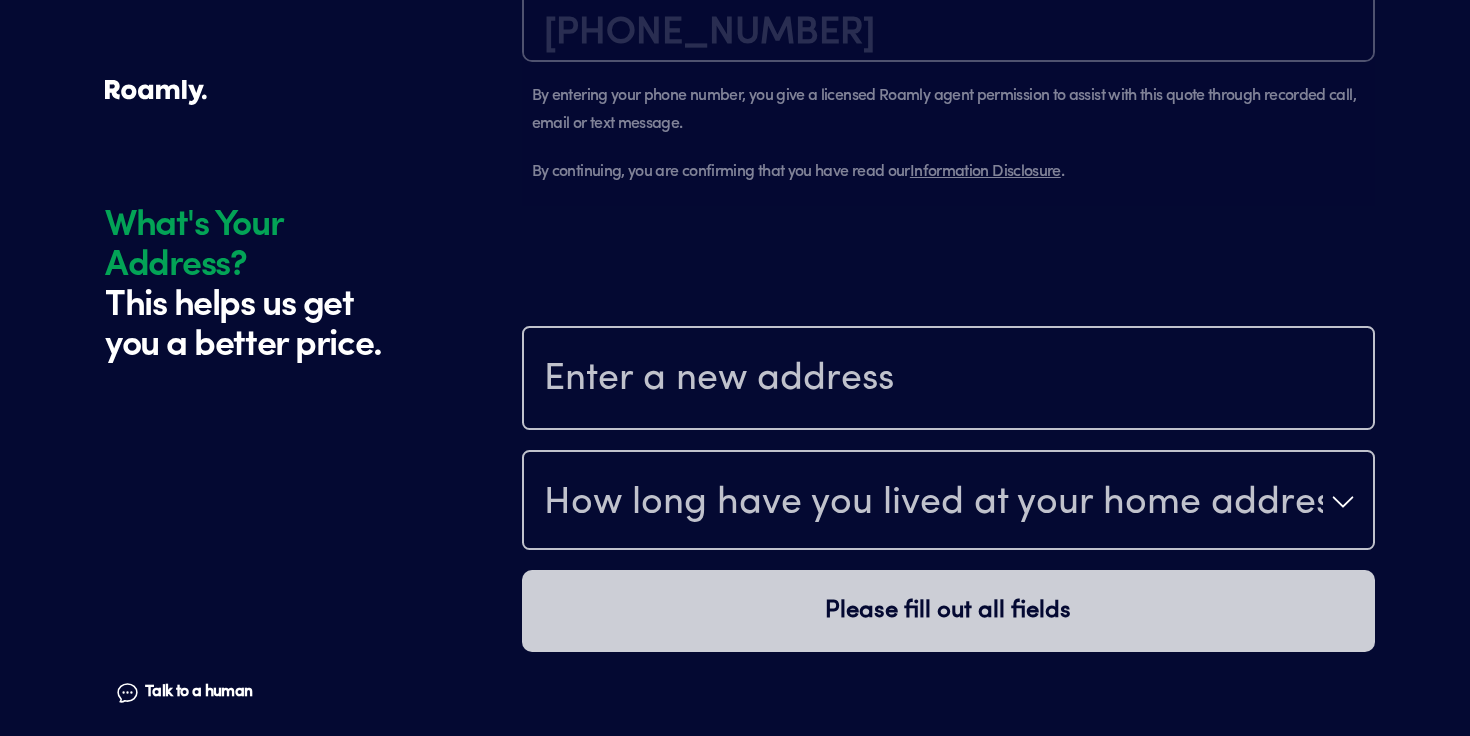 click at bounding box center (948, 380) 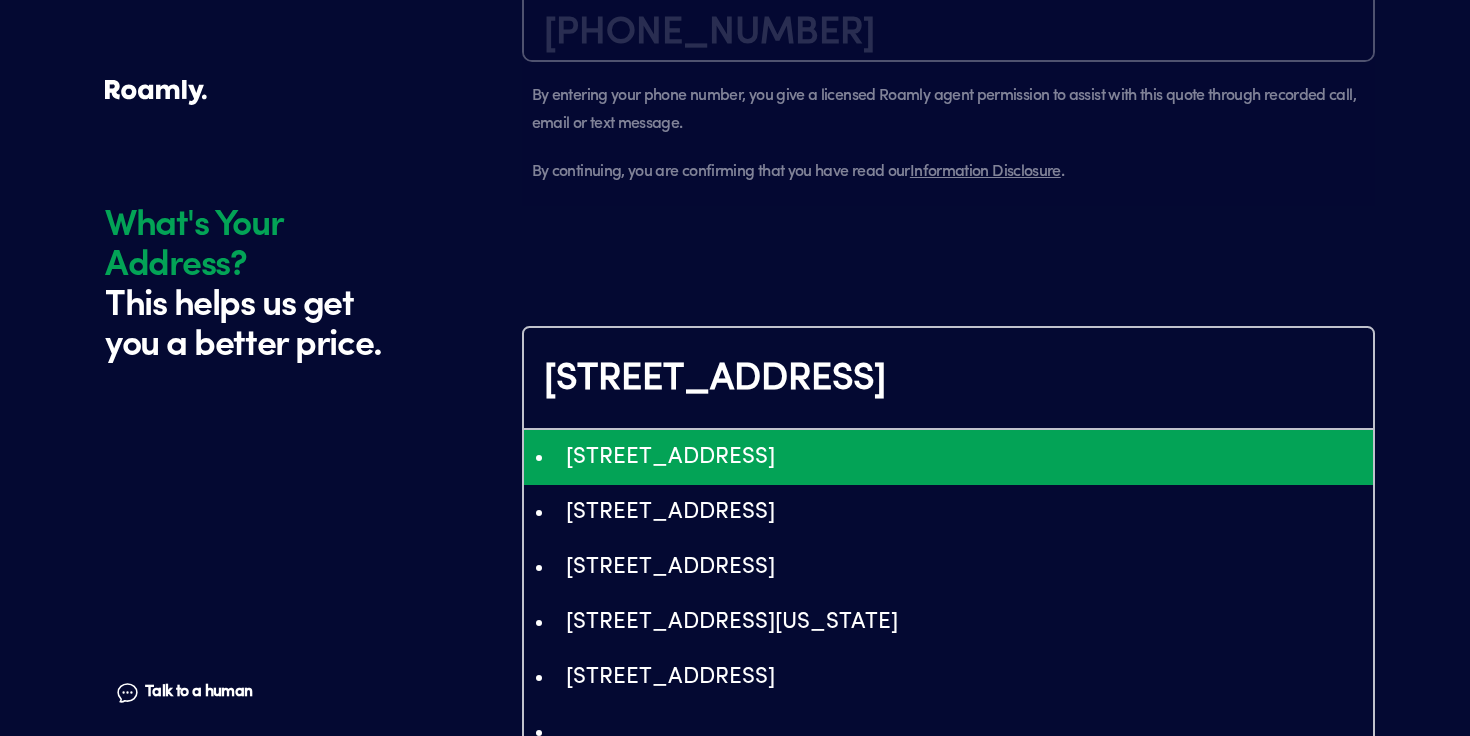 type on "ChIJI1pZZOEeBYgRs5QRCckU8FA" 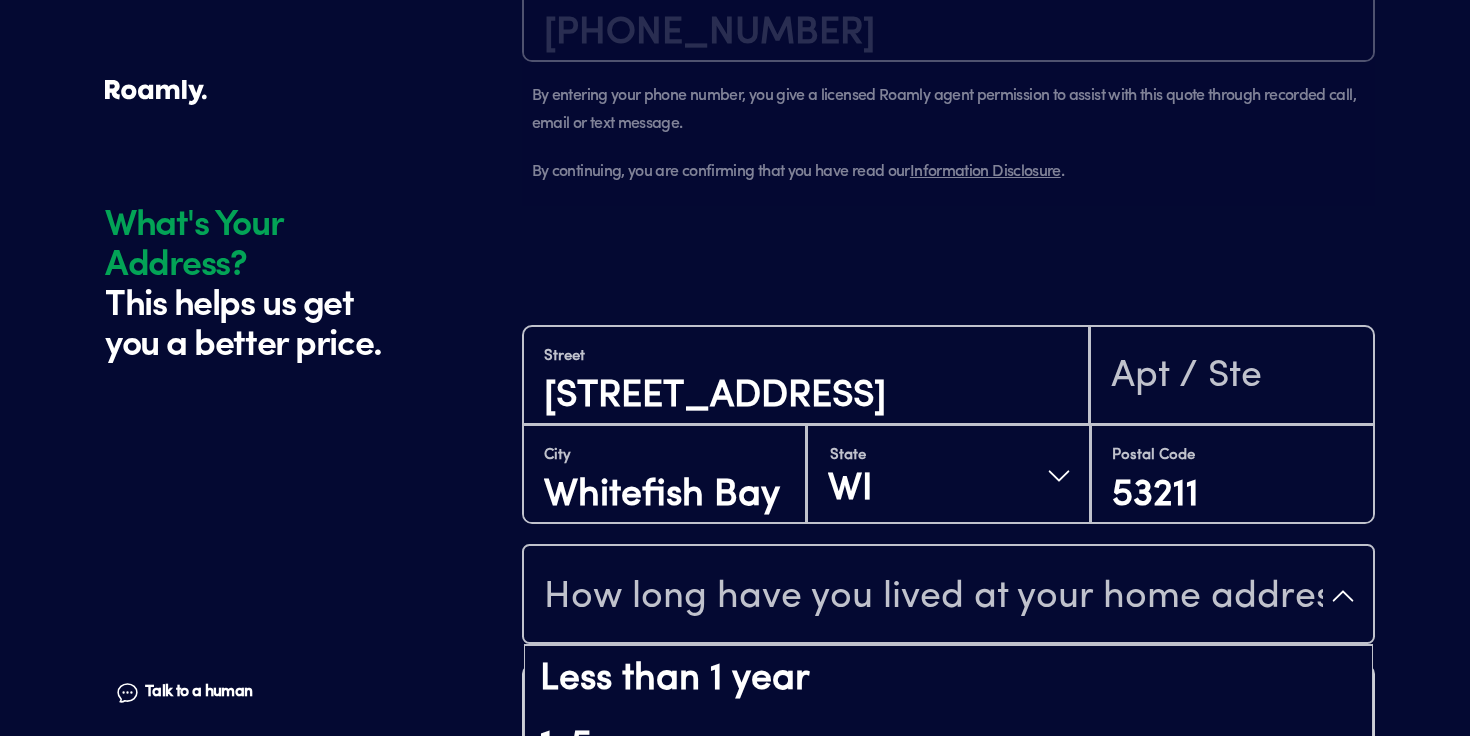 click on "How long have you lived at your home address?" at bounding box center (933, 598) 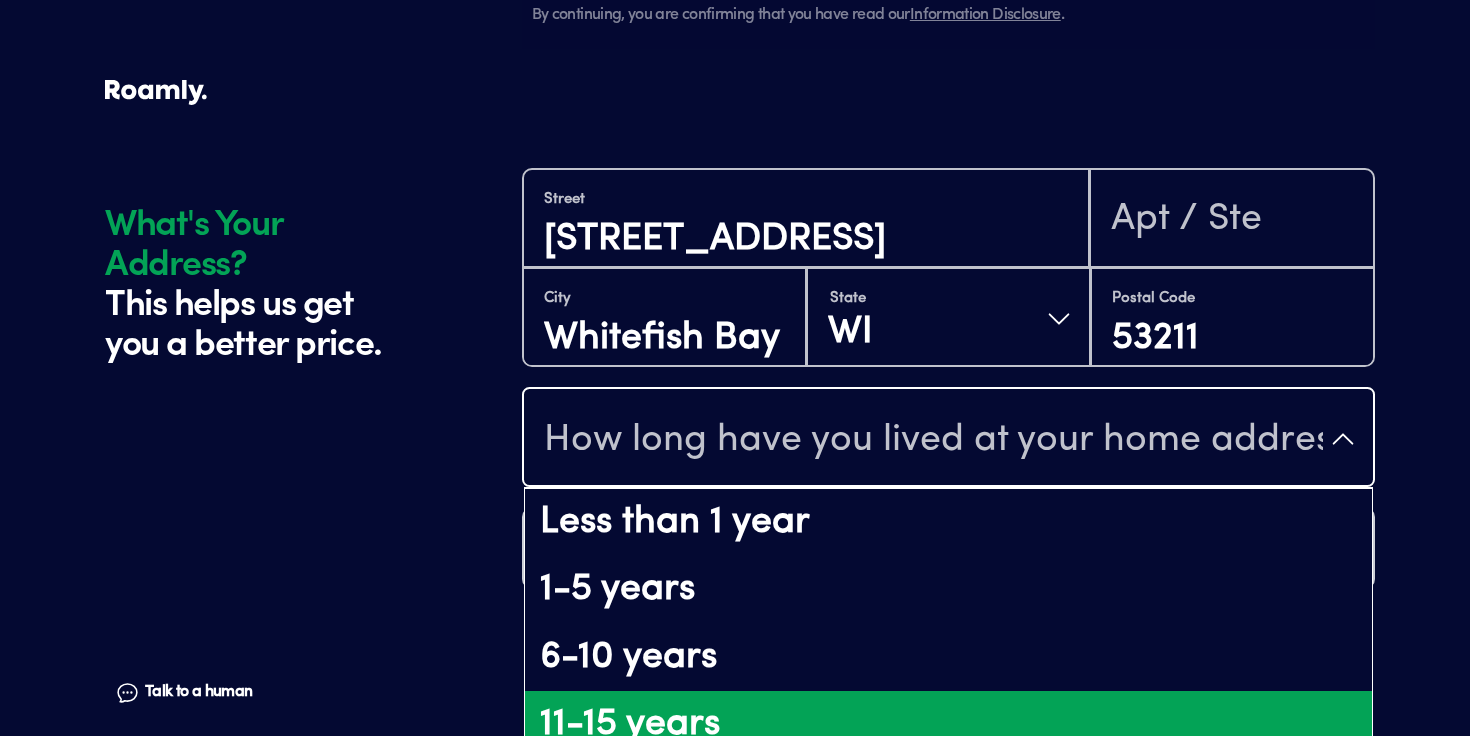 click on "11-15 years" at bounding box center [948, 725] 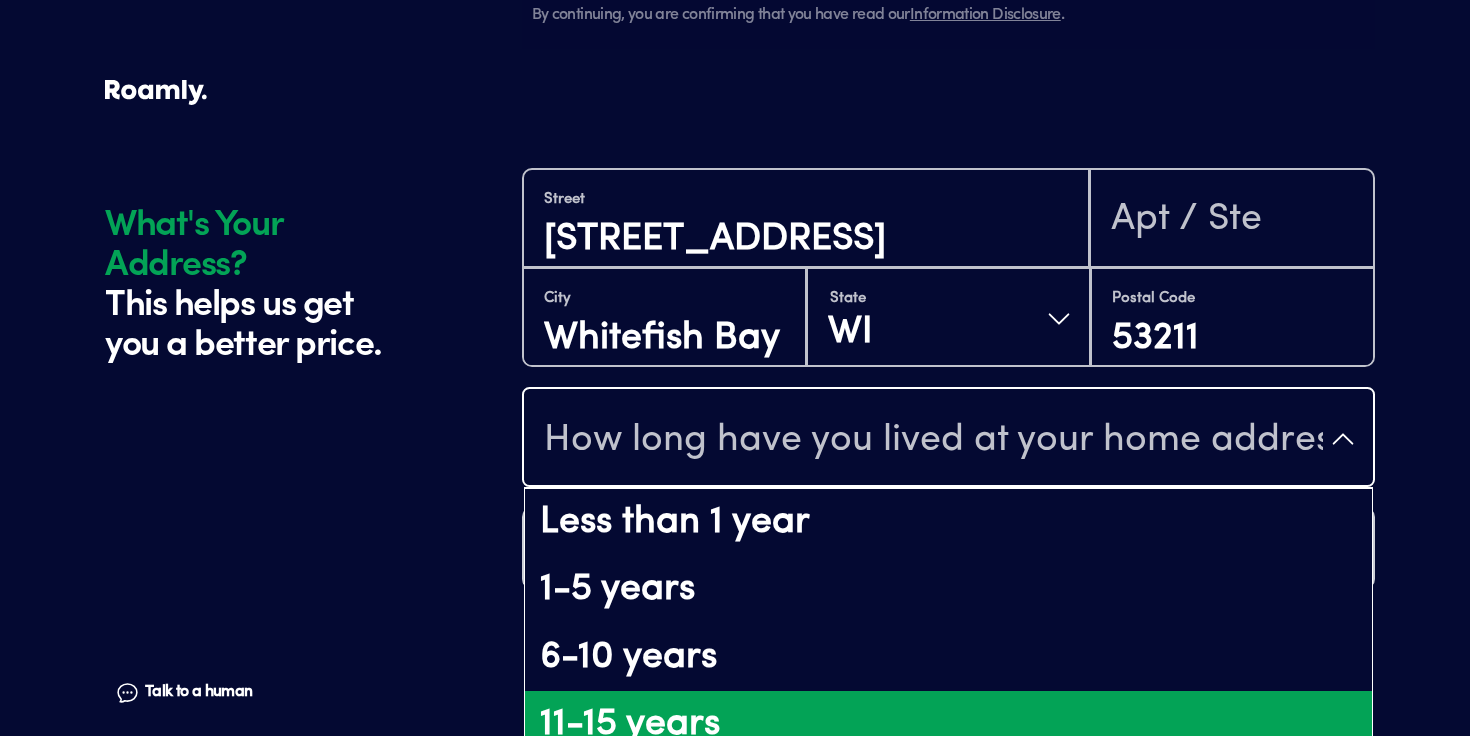 scroll, scrollTop: 2135, scrollLeft: 0, axis: vertical 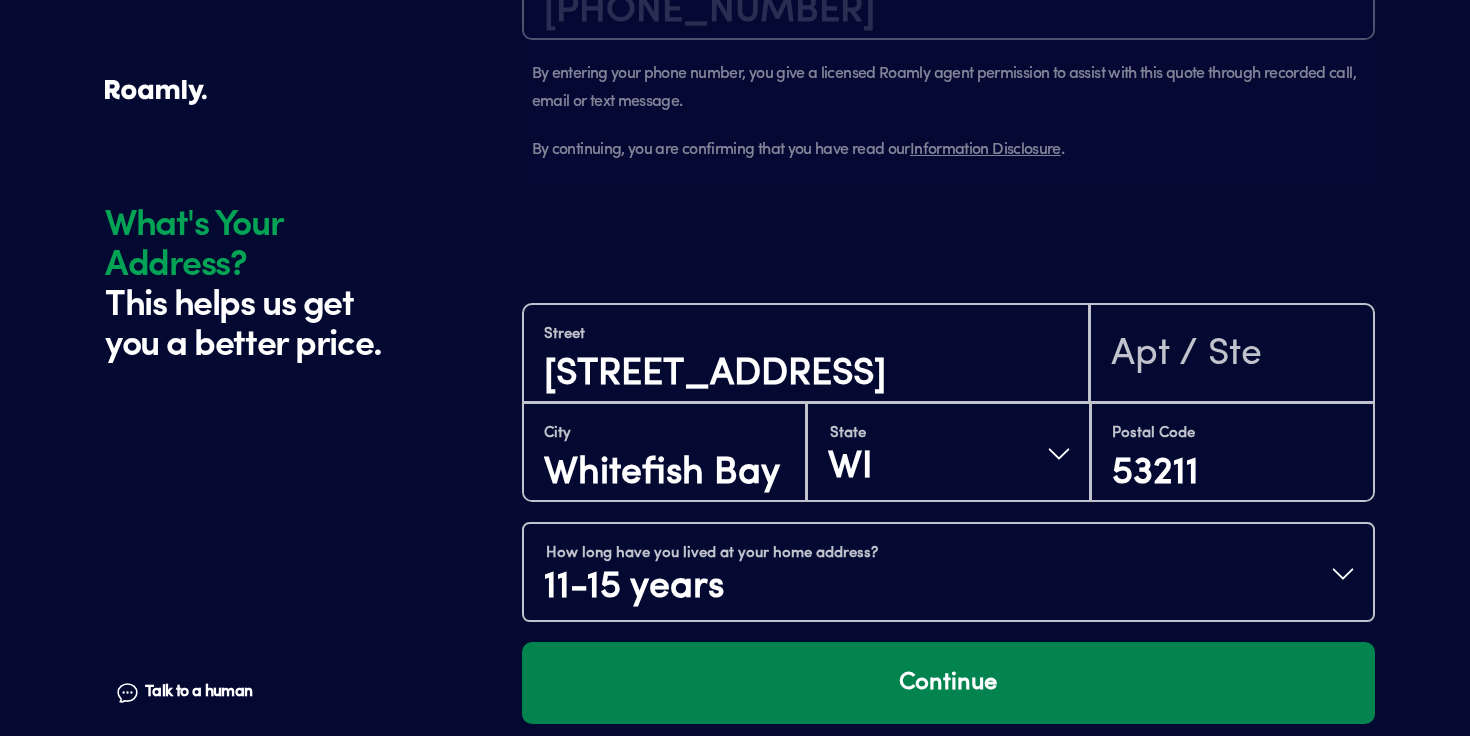 click on "Continue" at bounding box center (948, 683) 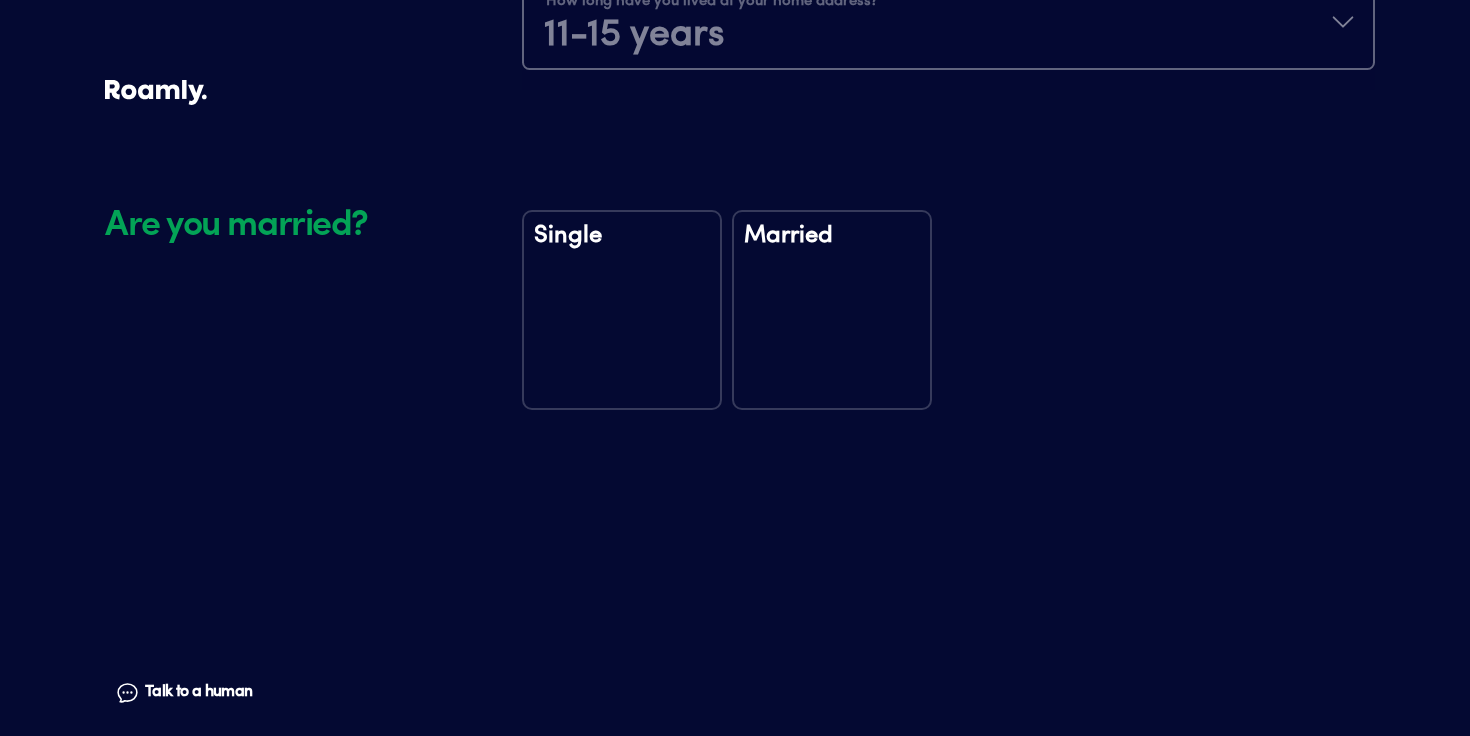 scroll, scrollTop: 2752, scrollLeft: 0, axis: vertical 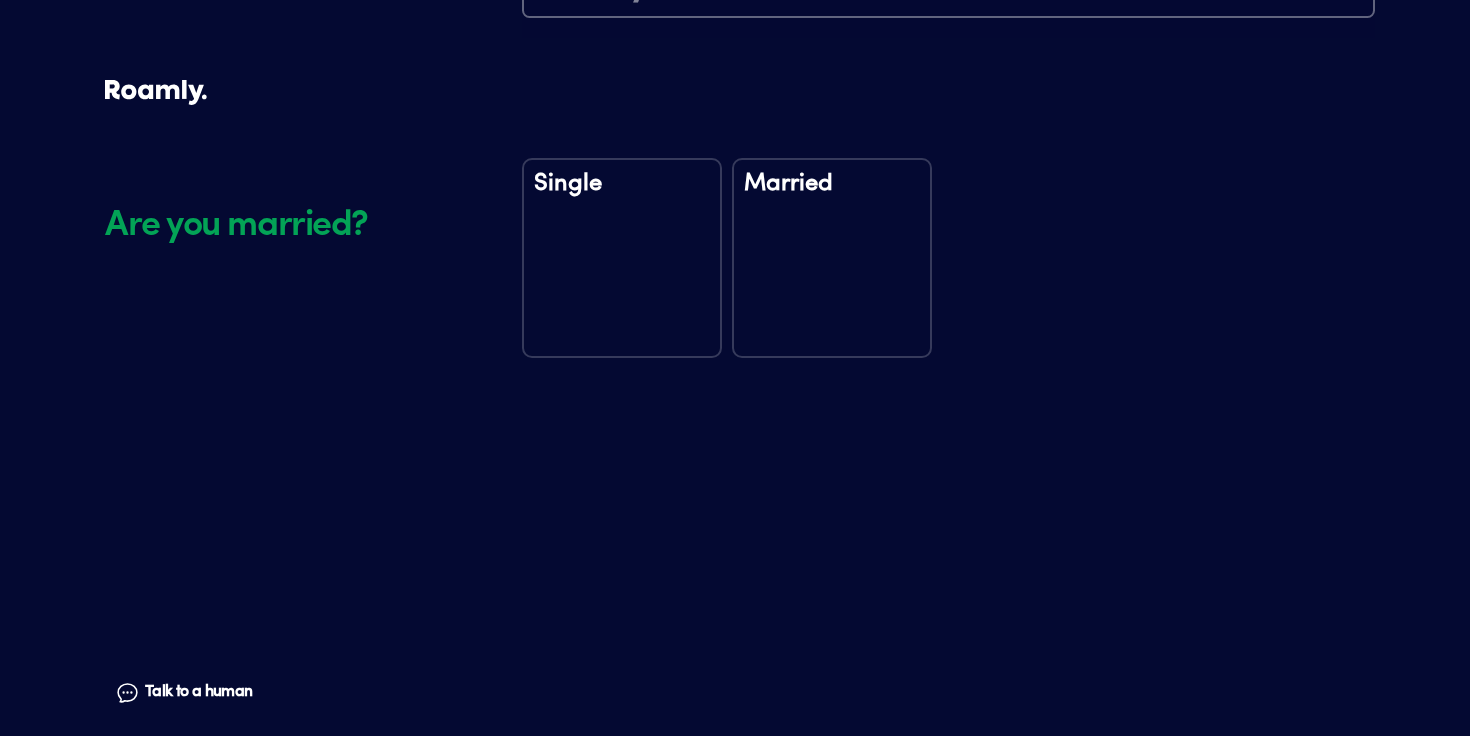 click on "Married" at bounding box center [832, 258] 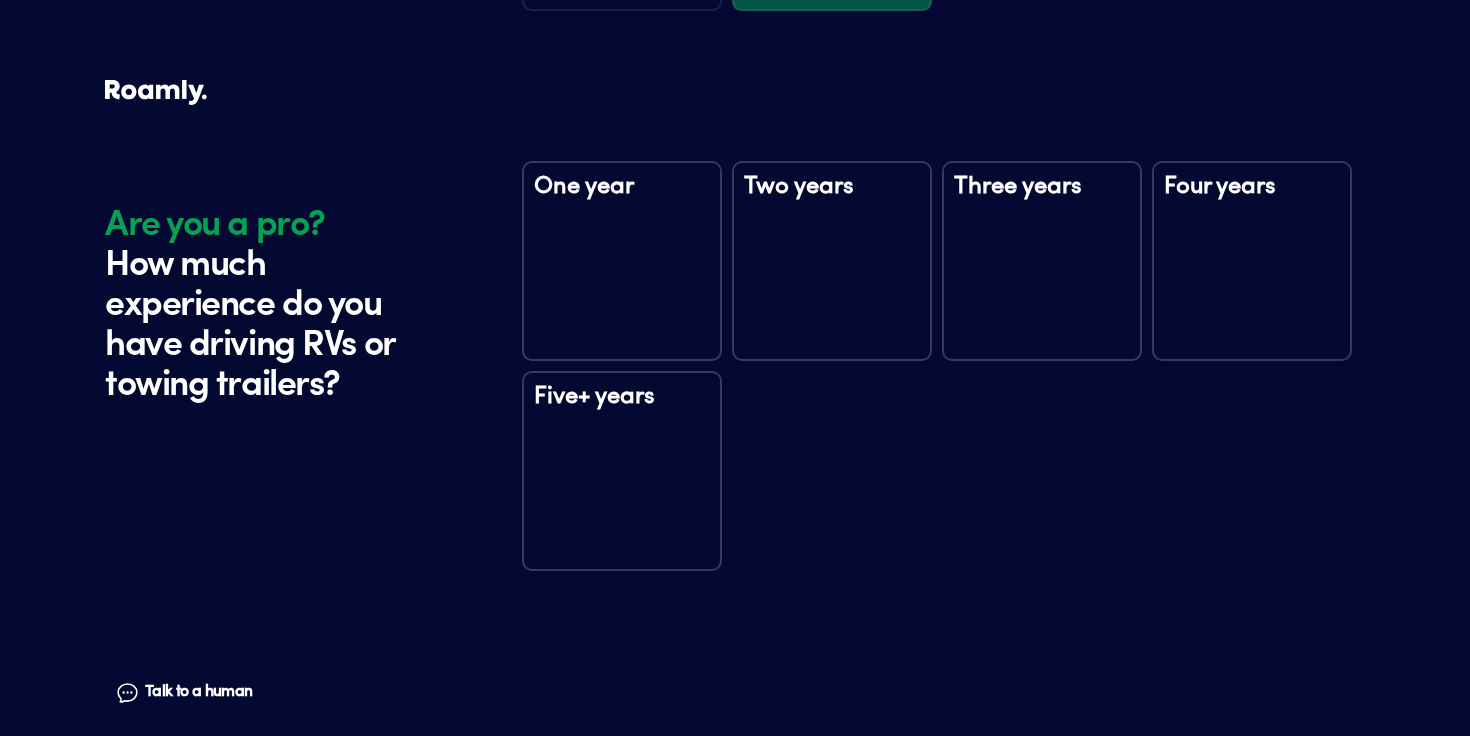scroll, scrollTop: 3142, scrollLeft: 0, axis: vertical 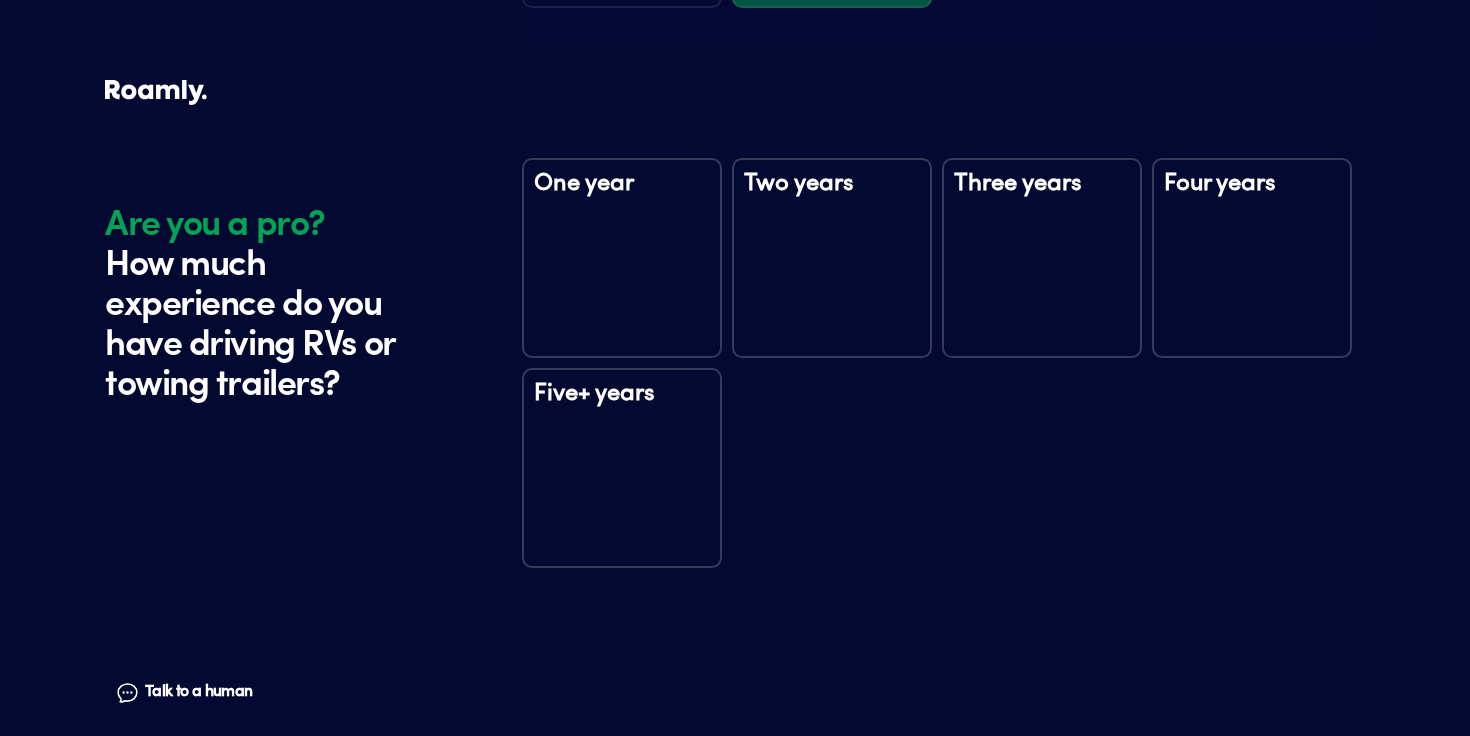 click on "Five+ years" at bounding box center [622, 468] 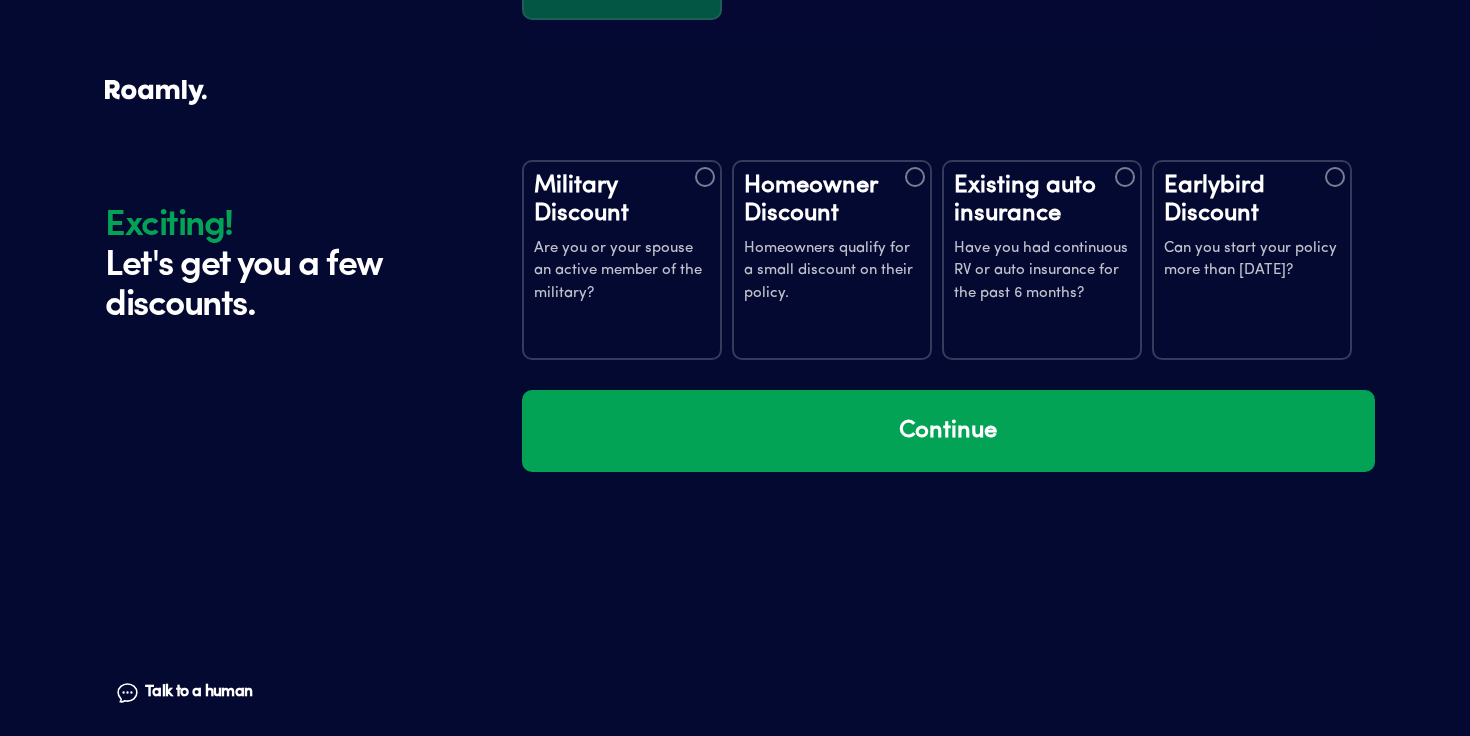 scroll, scrollTop: 3732, scrollLeft: 0, axis: vertical 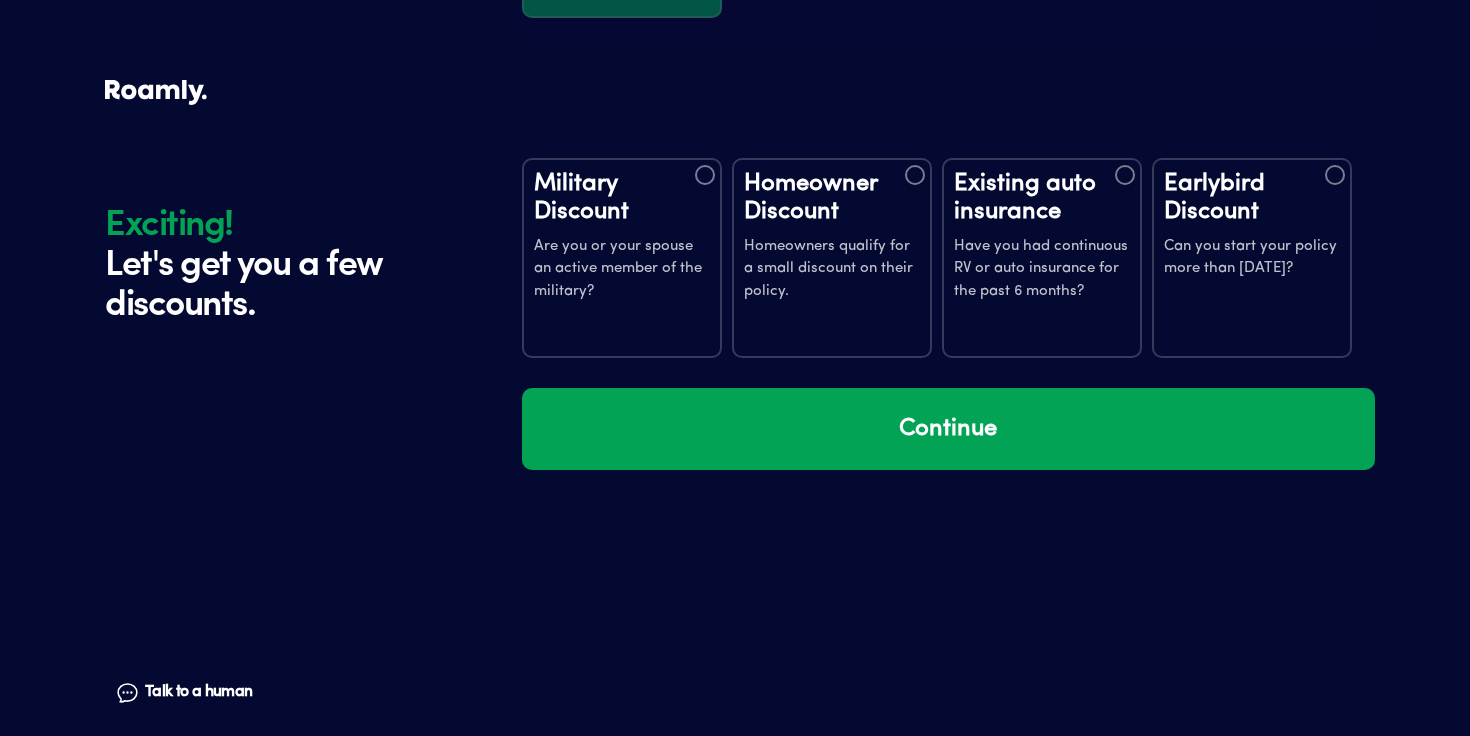 click on "Homeowner Discount Homeowners qualify for a small discount on their policy." at bounding box center (832, 237) 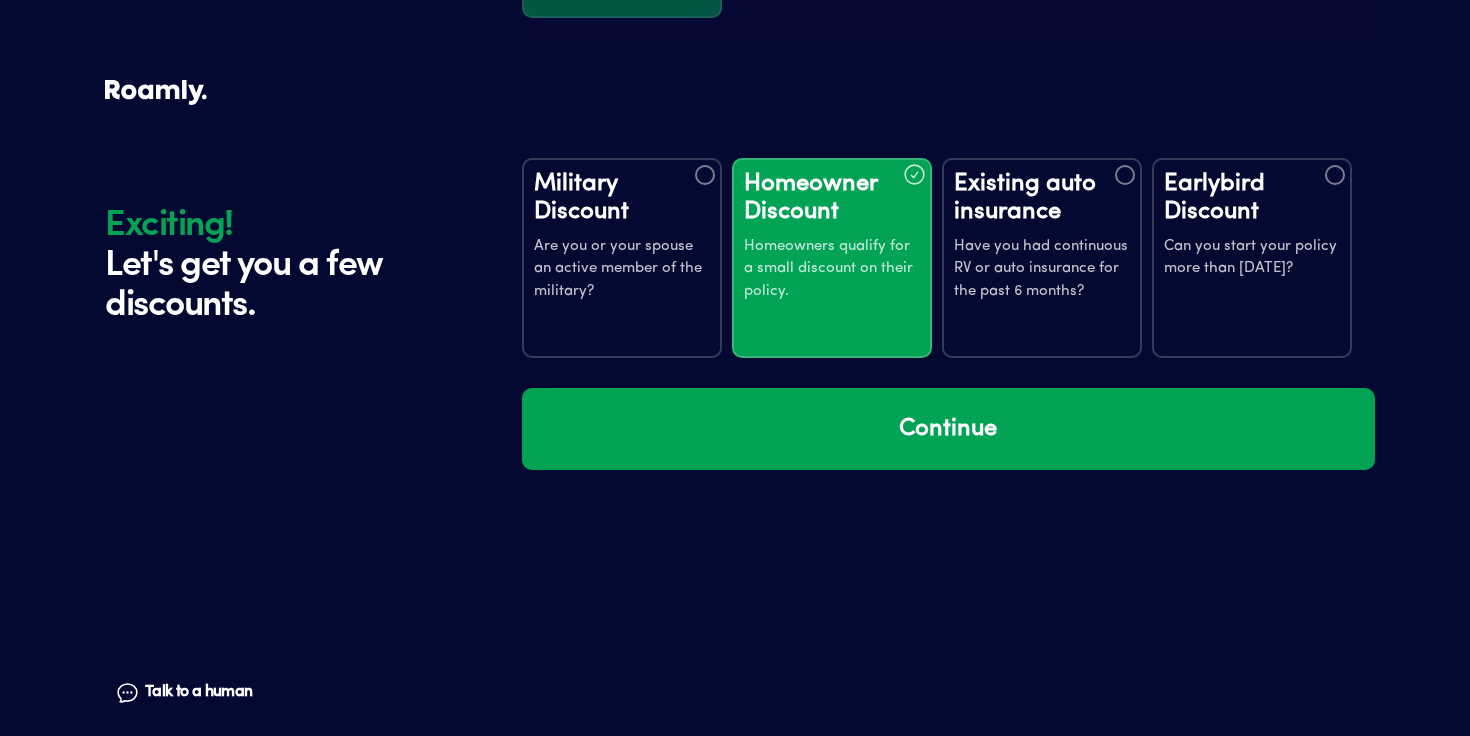 click on "Have you had continuous RV or auto insurance for the past 6 months?" at bounding box center (1042, 270) 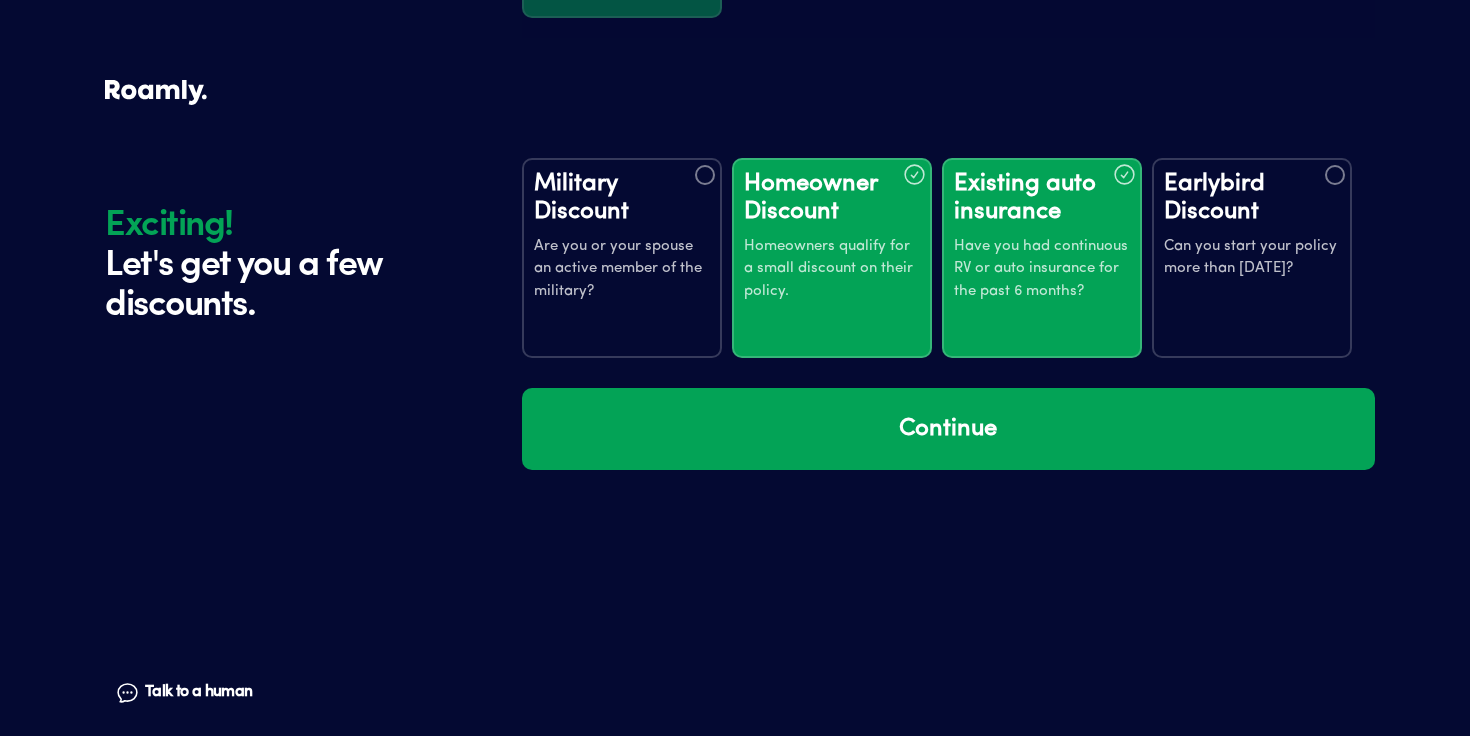 click on "Can you start your policy more than [DATE]?" at bounding box center (1252, 258) 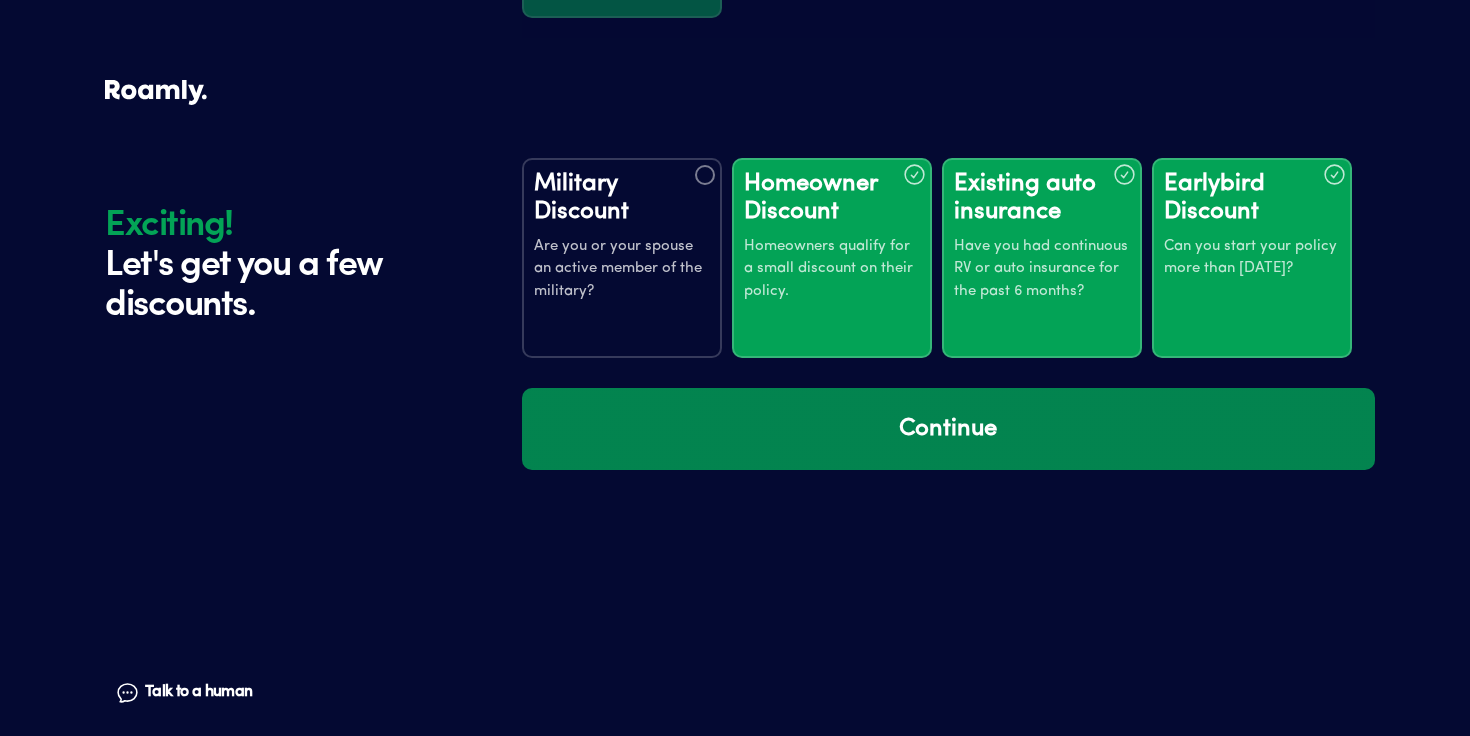 click on "Continue" at bounding box center (948, 429) 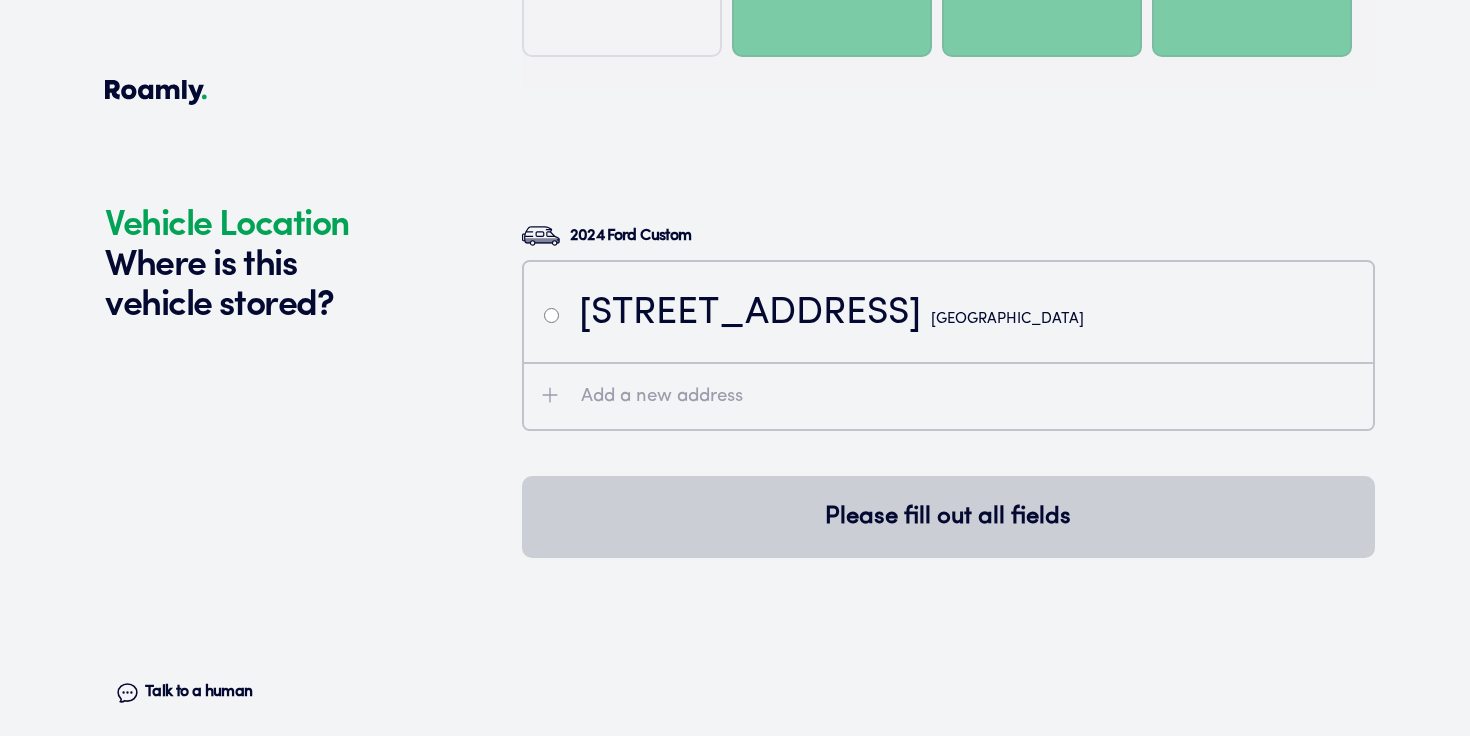 scroll, scrollTop: 4122, scrollLeft: 0, axis: vertical 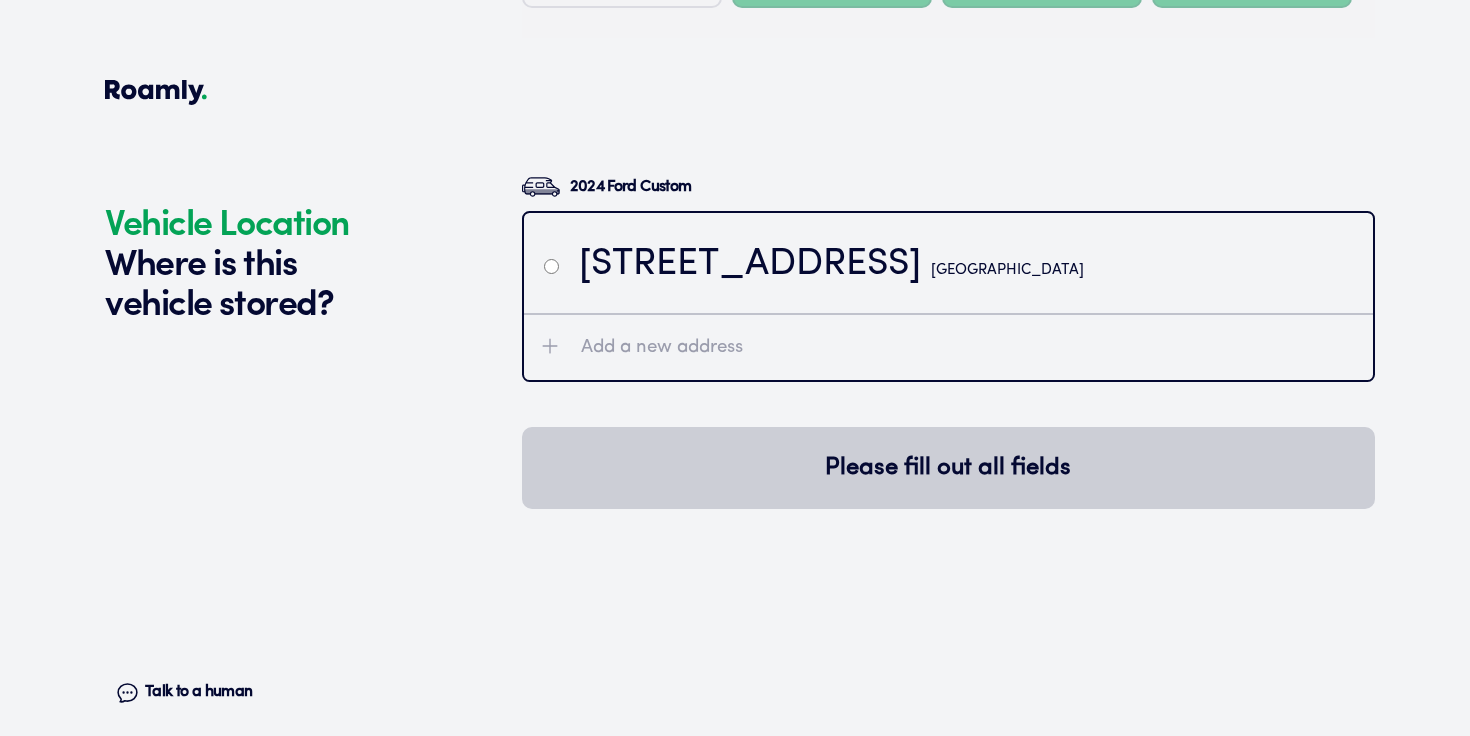 click on "[STREET_ADDRESS]" at bounding box center [831, 265] 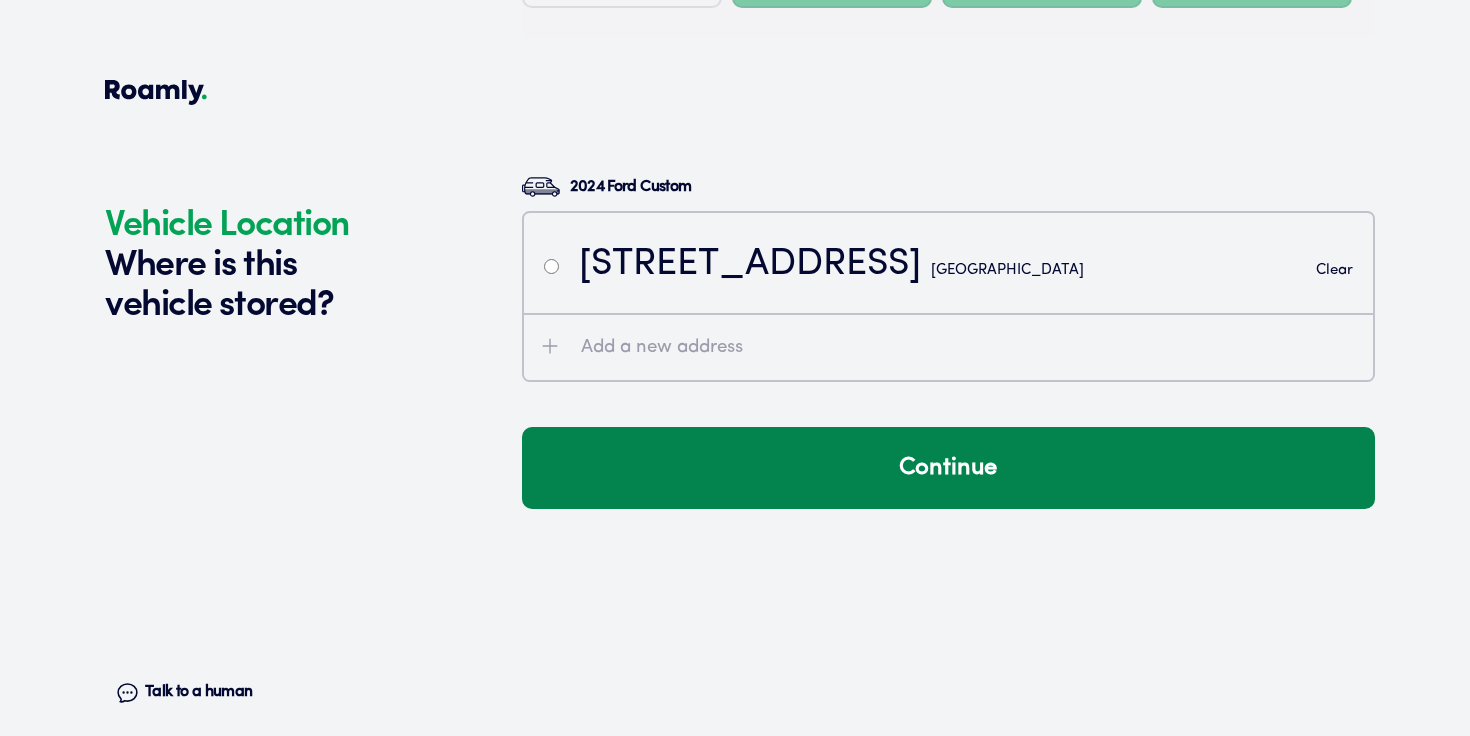 click on "Continue" at bounding box center [948, 468] 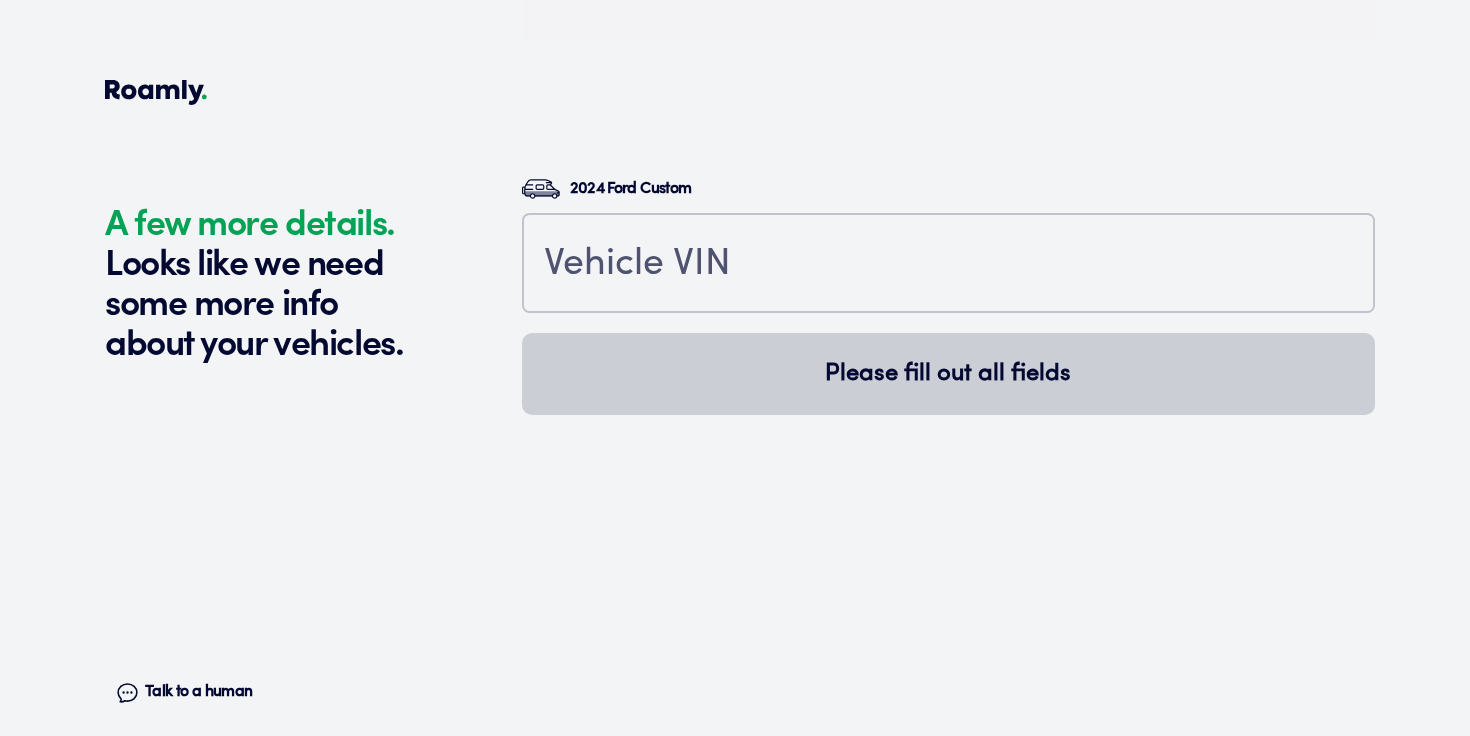 scroll, scrollTop: 4561, scrollLeft: 0, axis: vertical 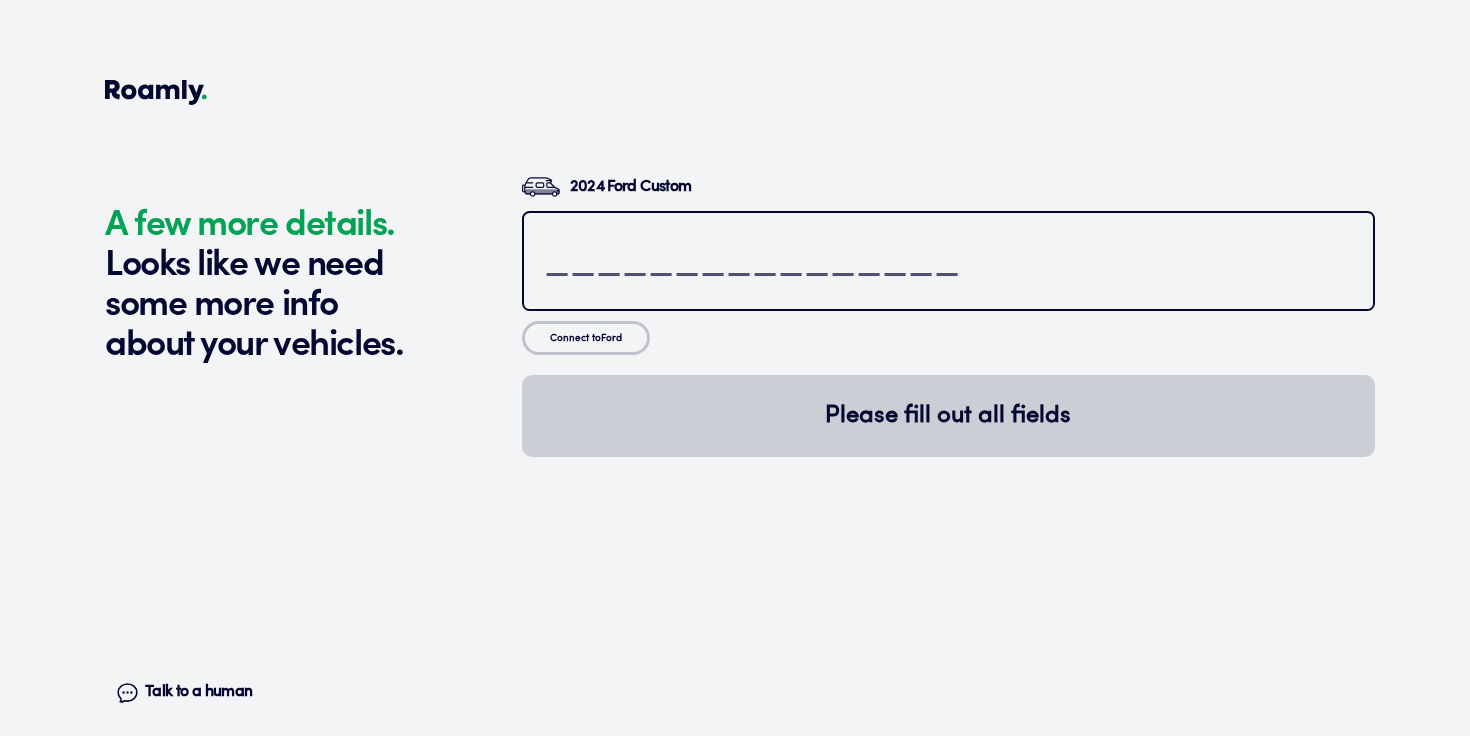 click at bounding box center (948, 263) 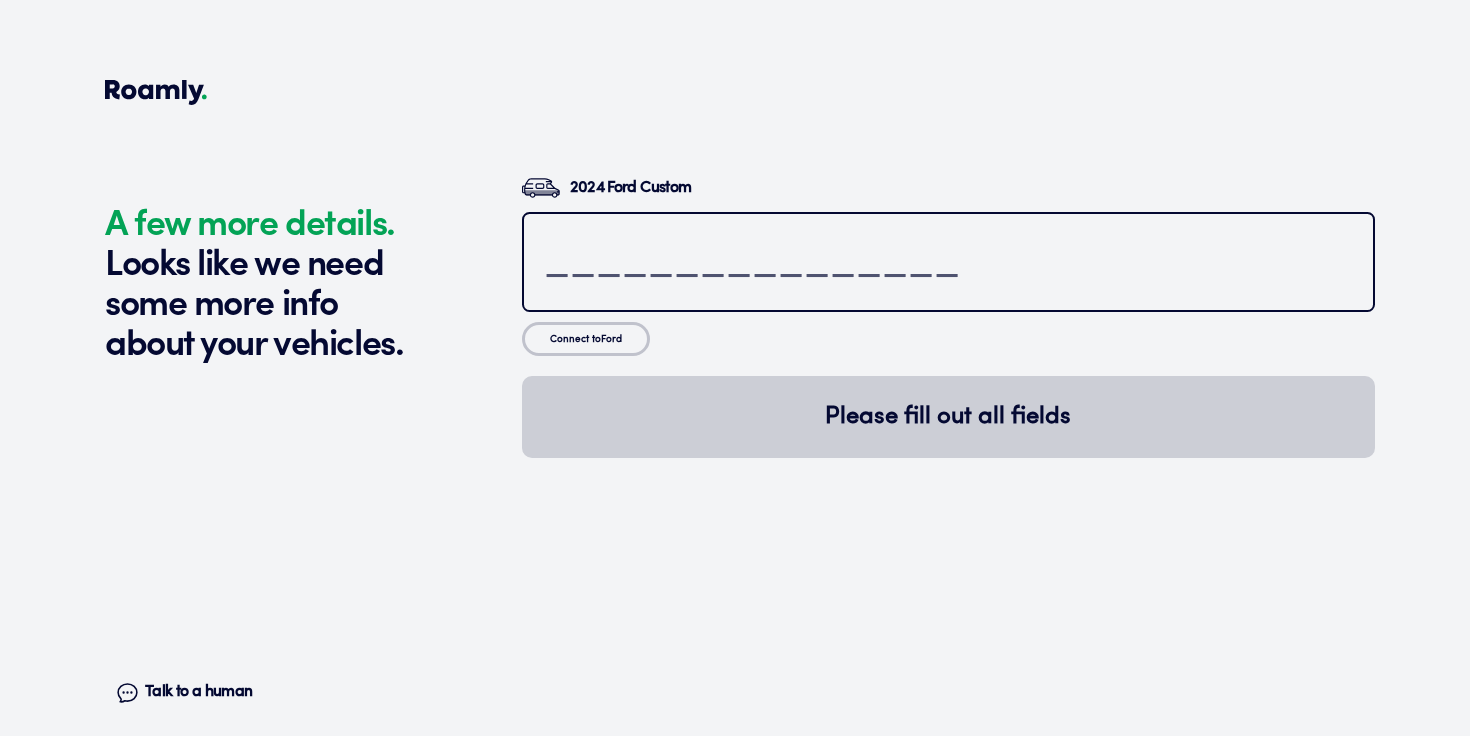 paste on "[US_VEHICLE_IDENTIFICATION_NUMBER]" 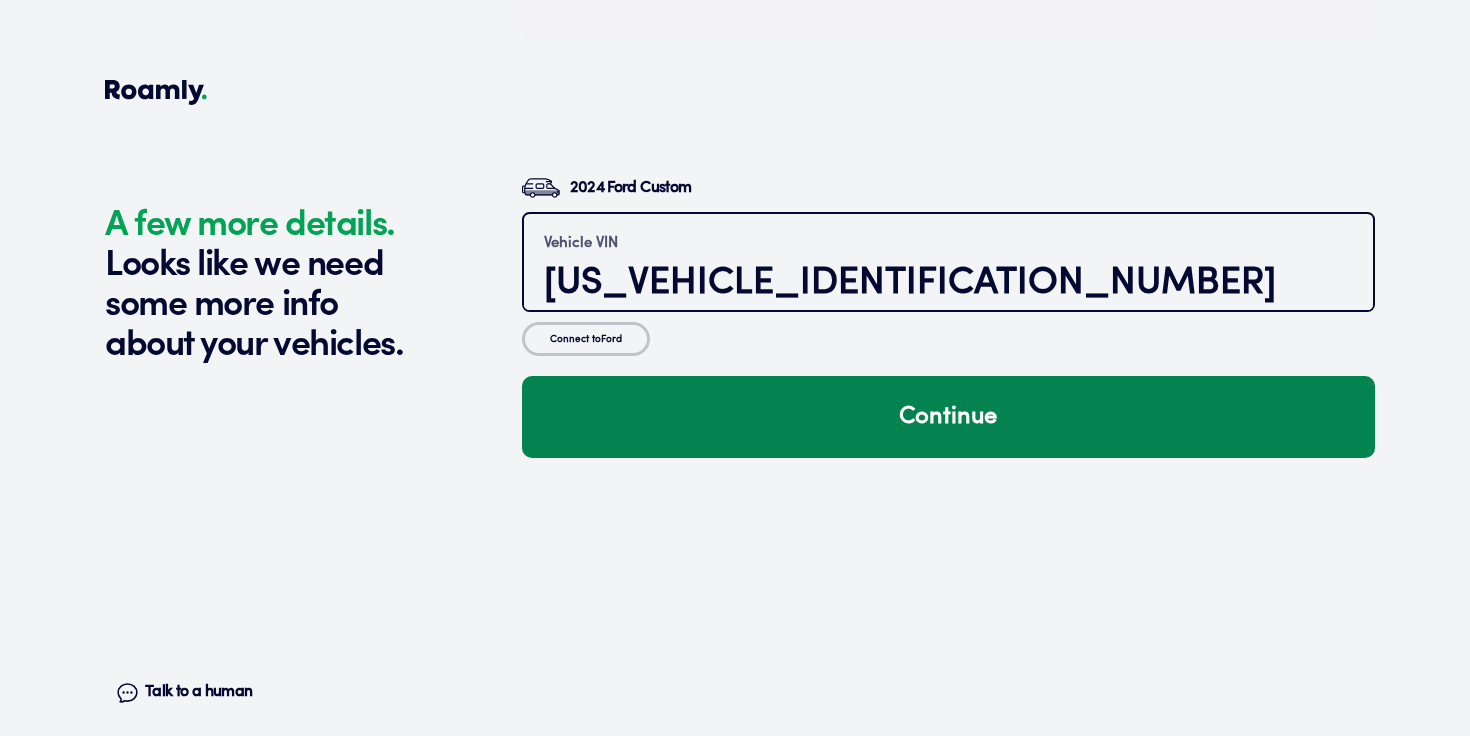 type on "[US_VEHICLE_IDENTIFICATION_NUMBER]" 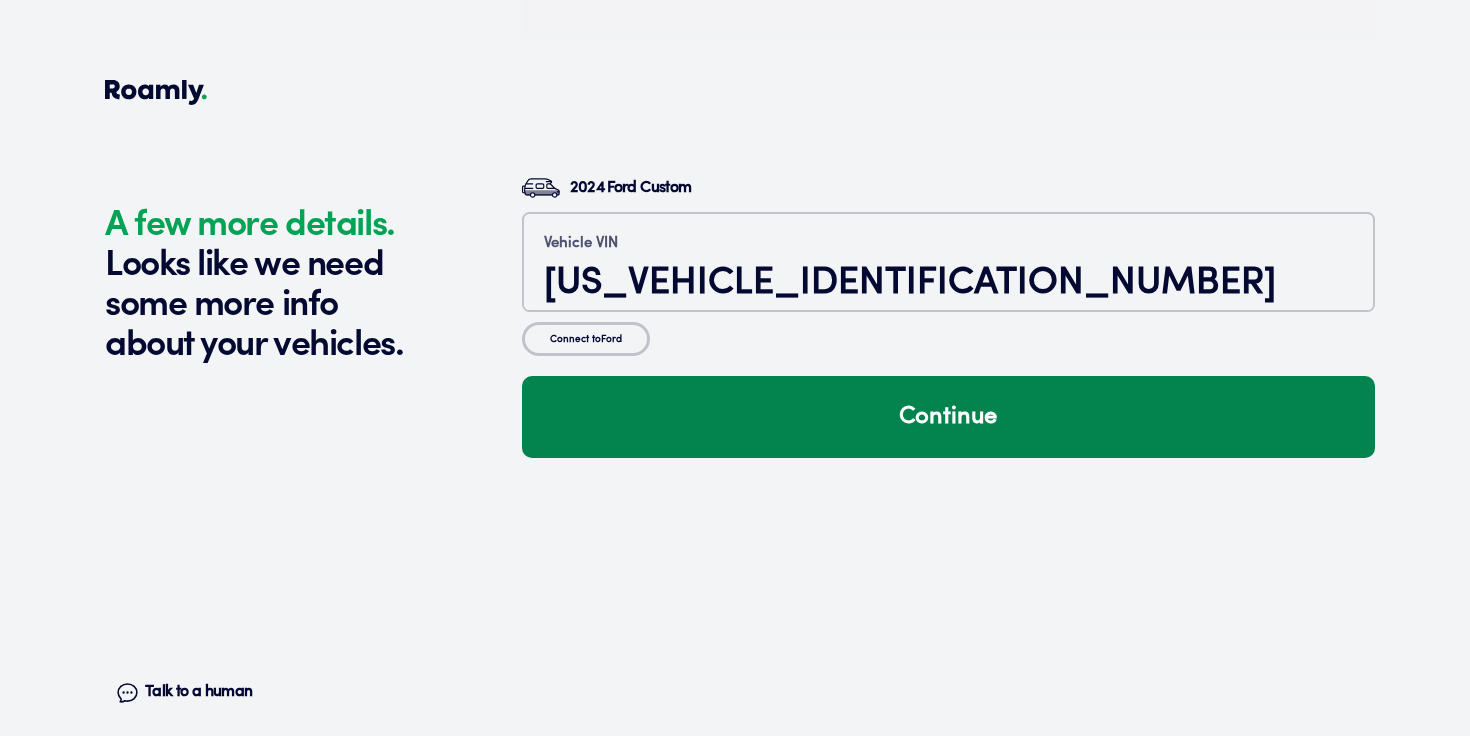 click on "Continue" at bounding box center (948, 417) 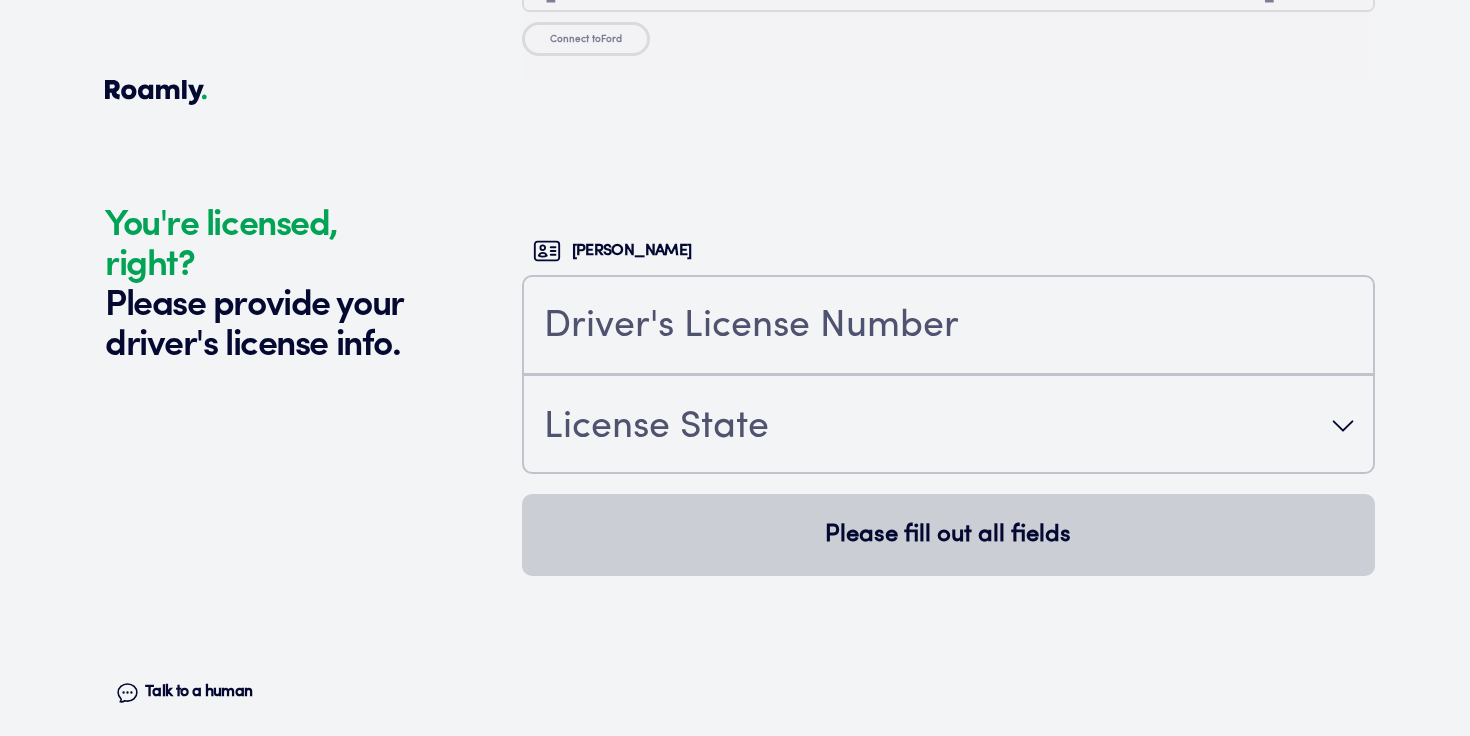 scroll, scrollTop: 4948, scrollLeft: 0, axis: vertical 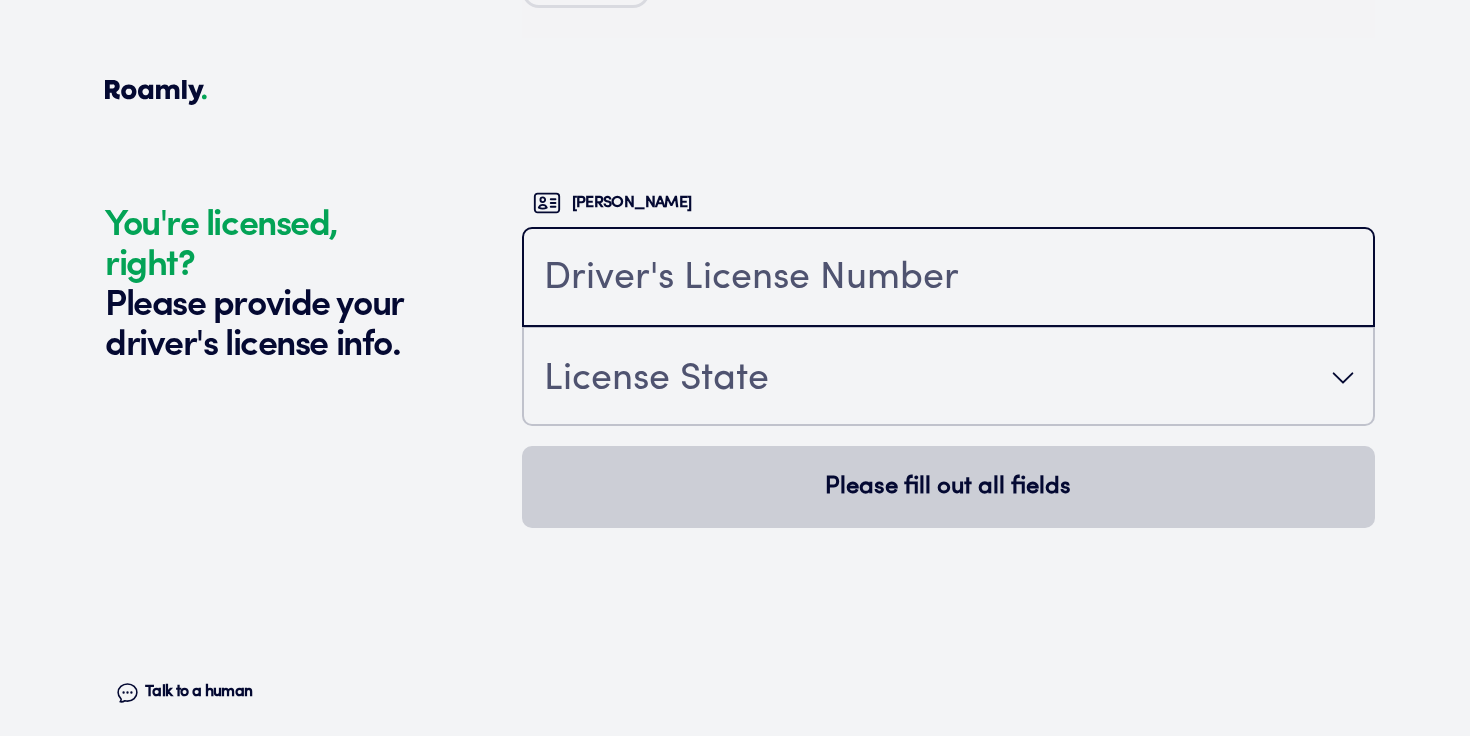click at bounding box center (948, 279) 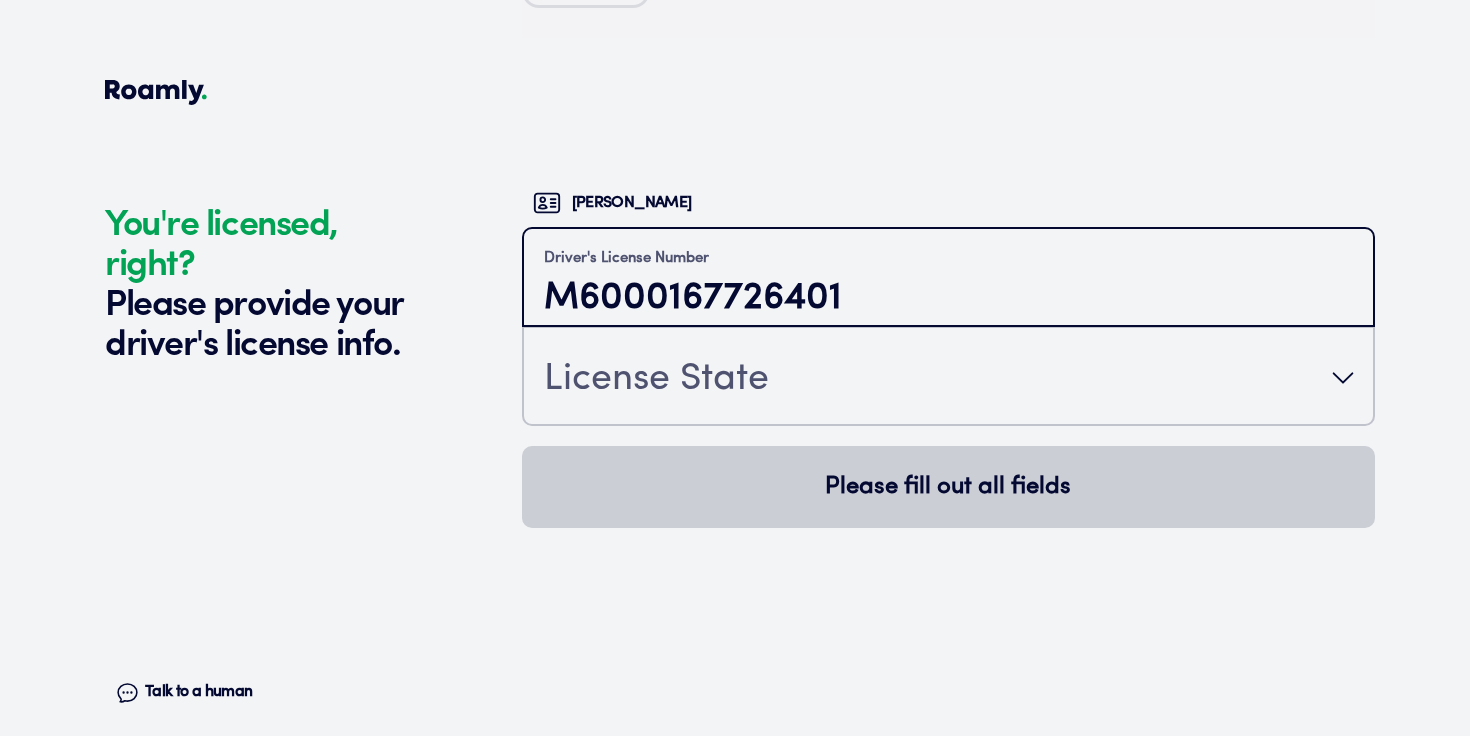type on "M6000167726401" 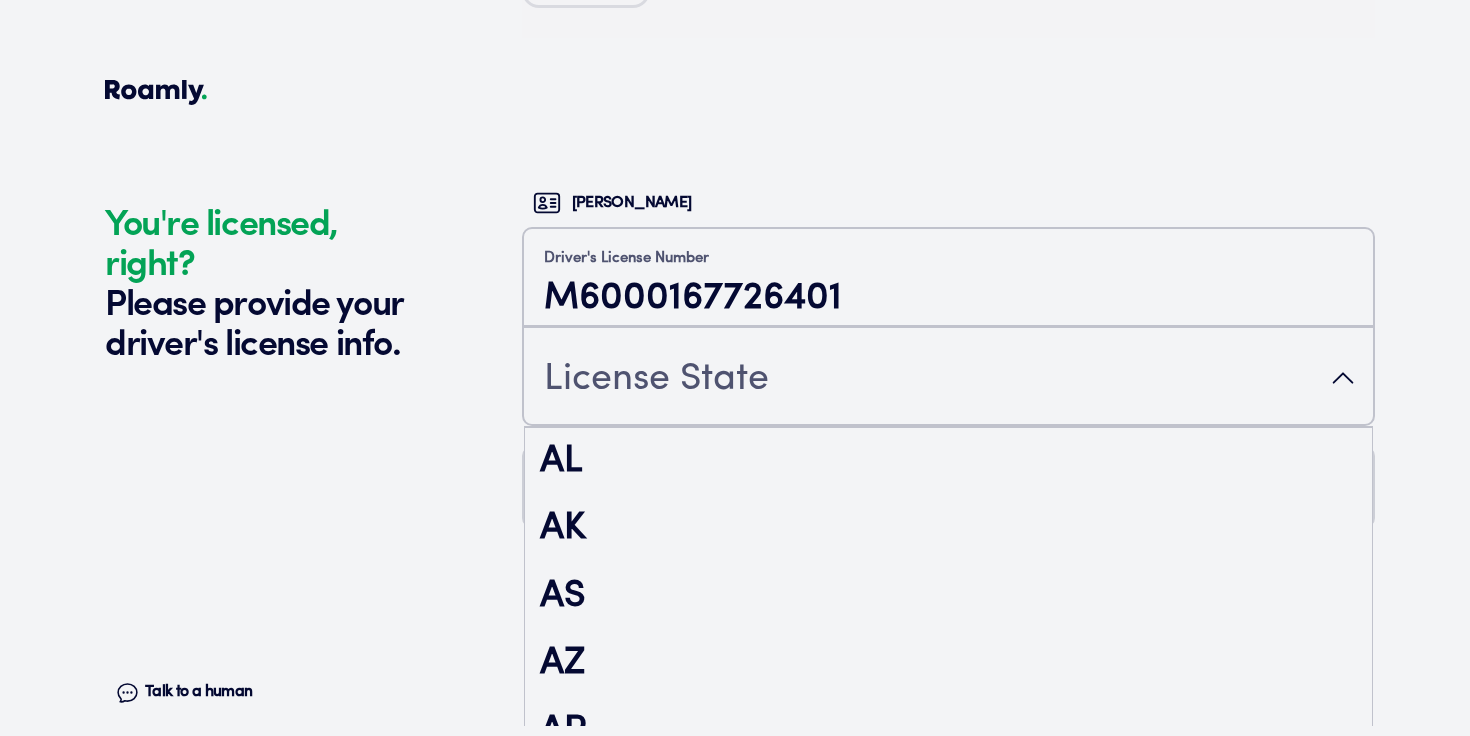click on "License State" at bounding box center (948, 378) 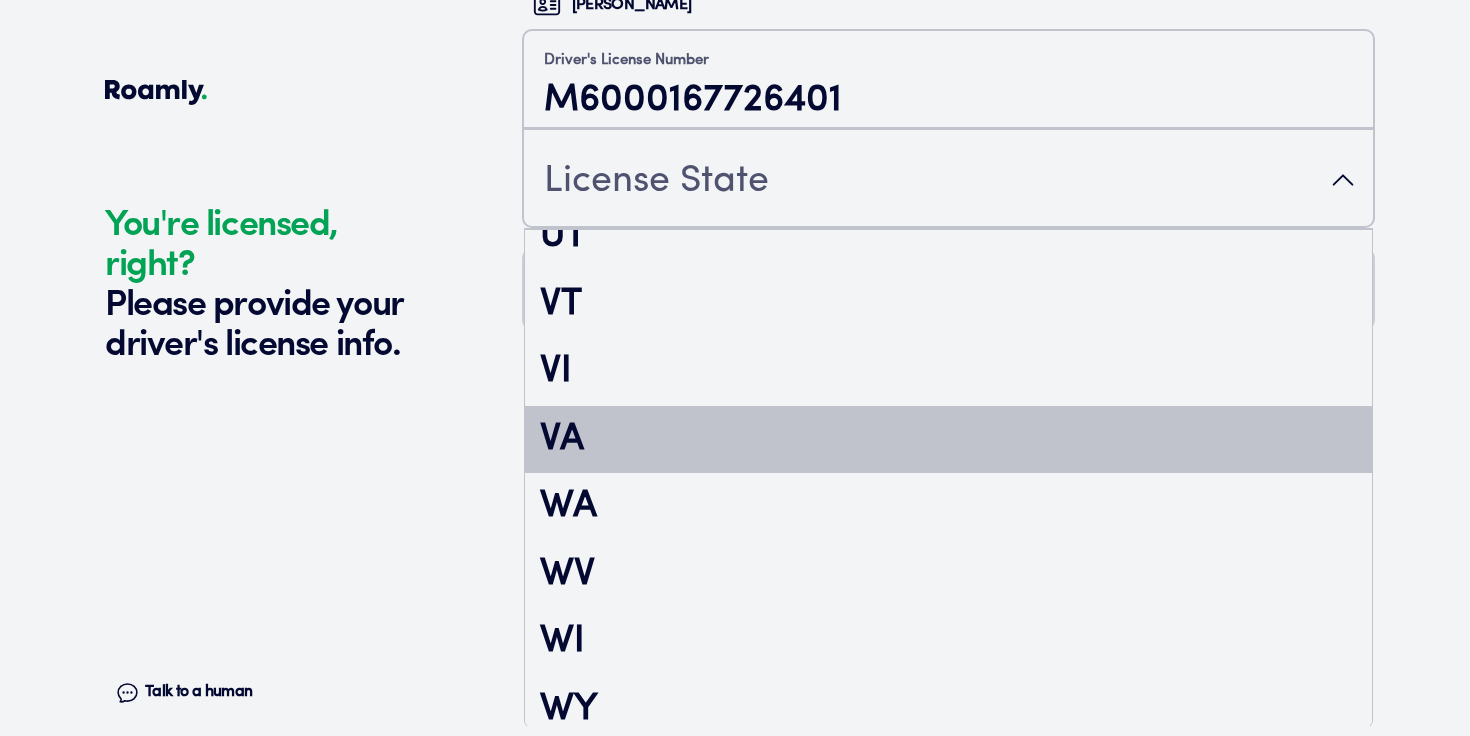 scroll, scrollTop: 3485, scrollLeft: 0, axis: vertical 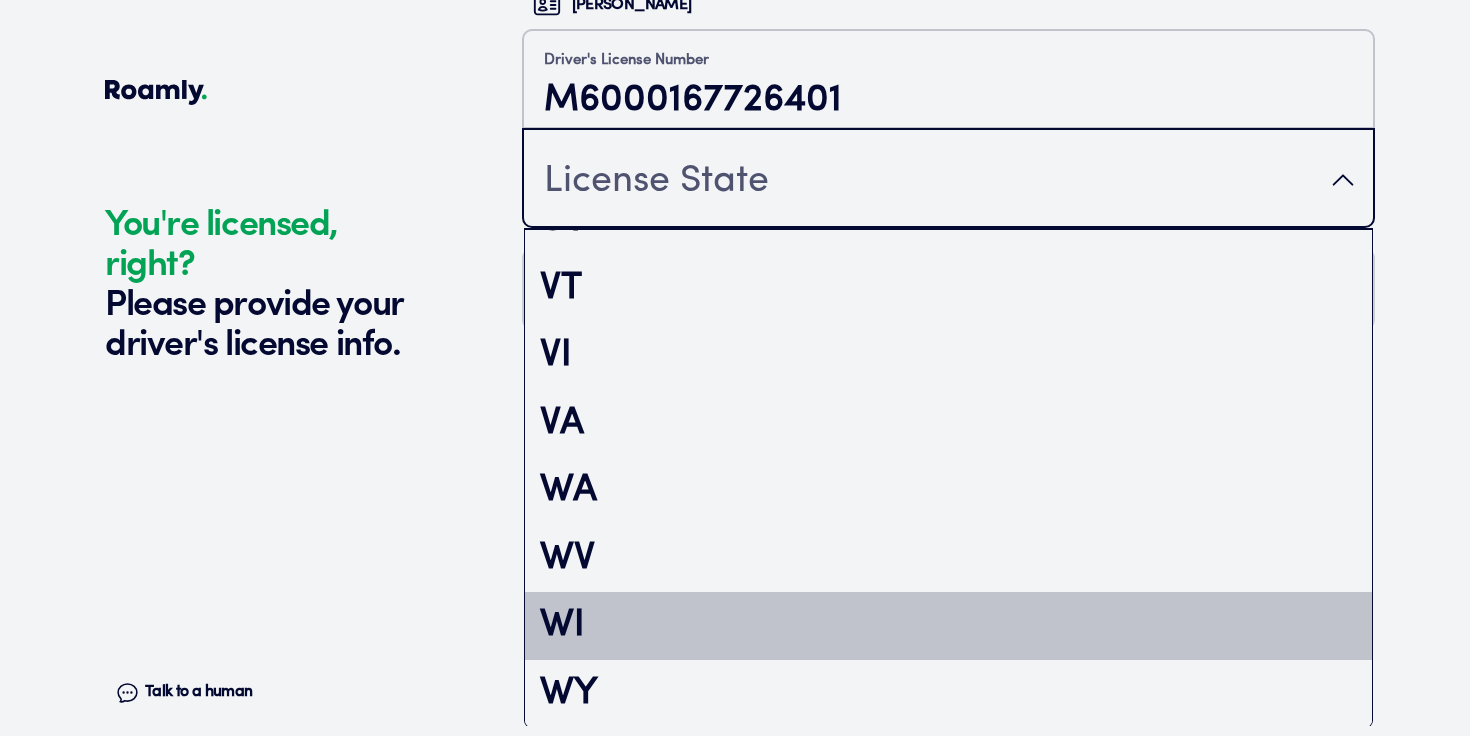 click on "WI" at bounding box center [948, 626] 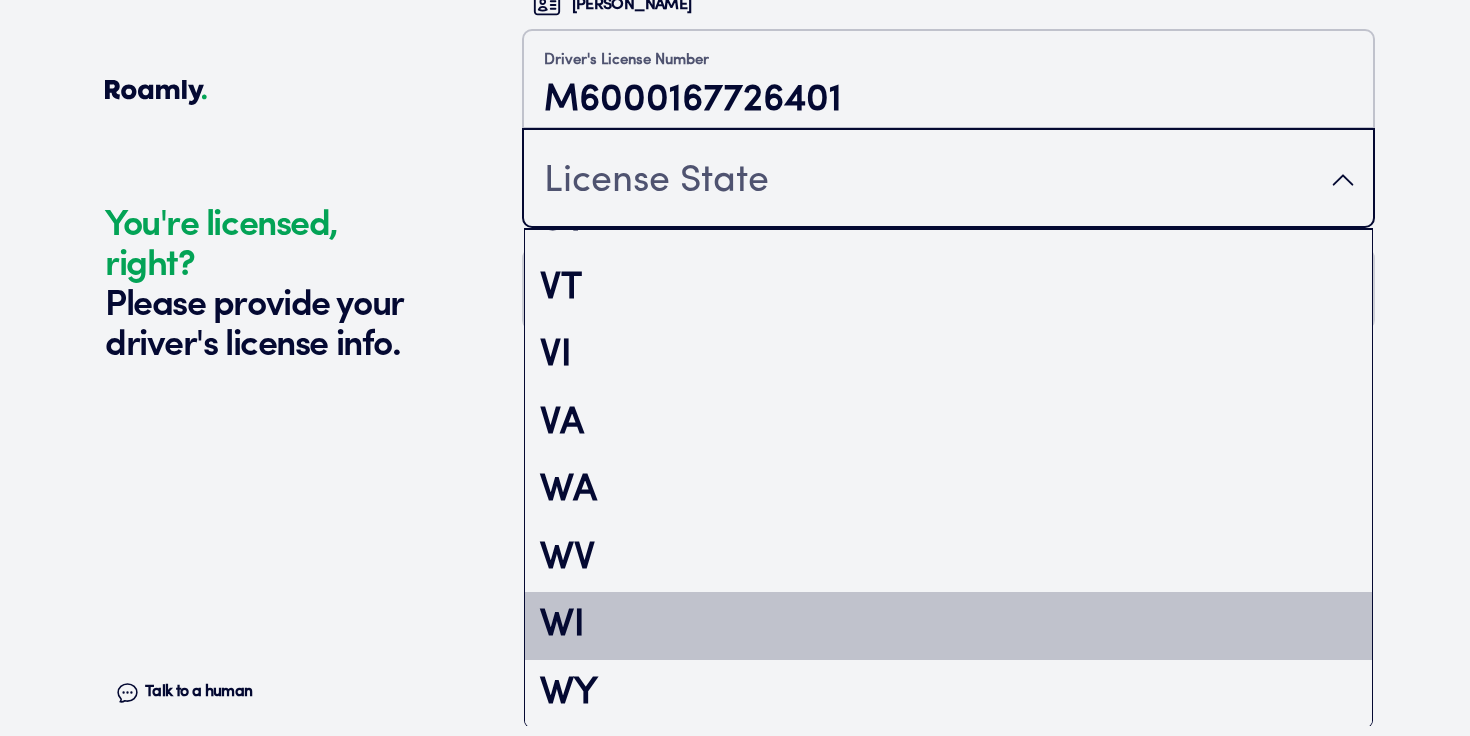 scroll, scrollTop: 0, scrollLeft: 0, axis: both 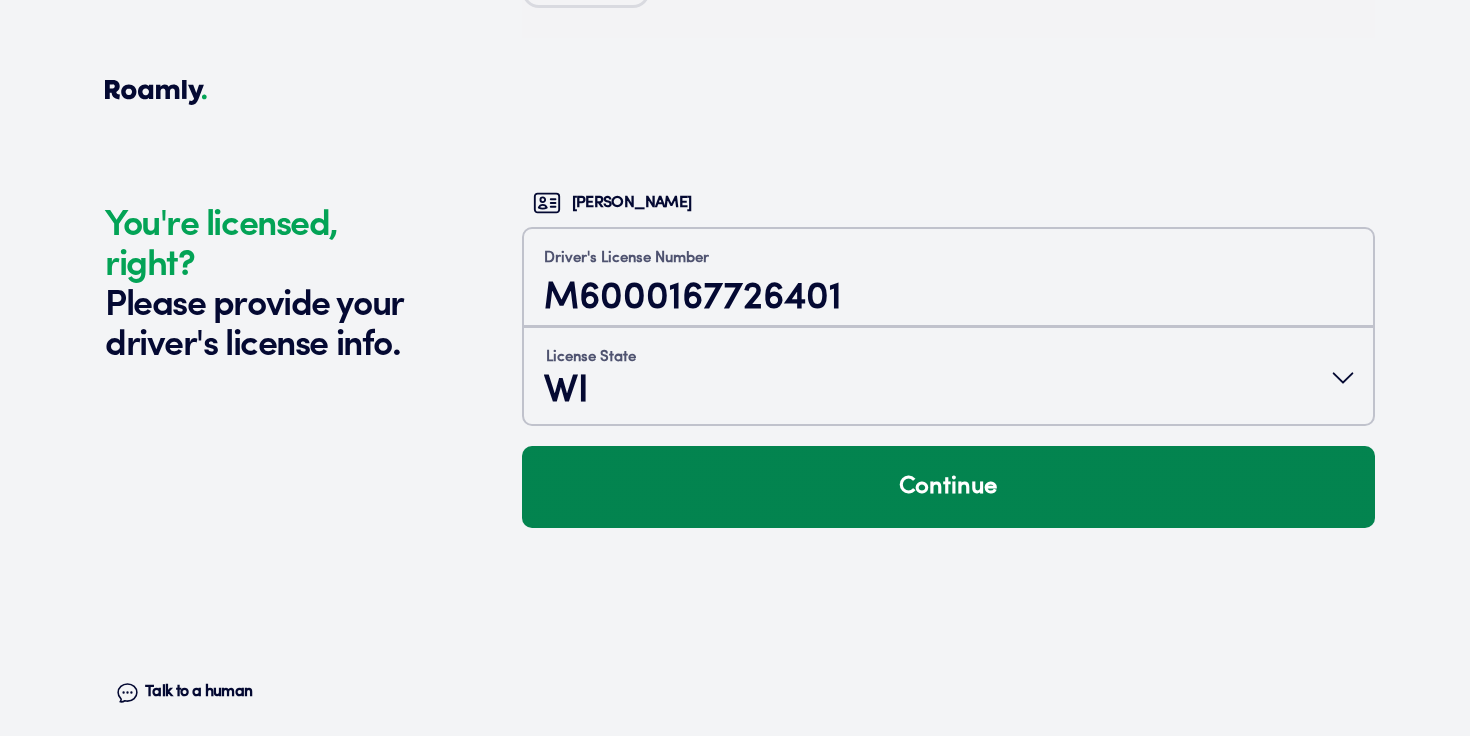 click on "Continue" at bounding box center [948, 487] 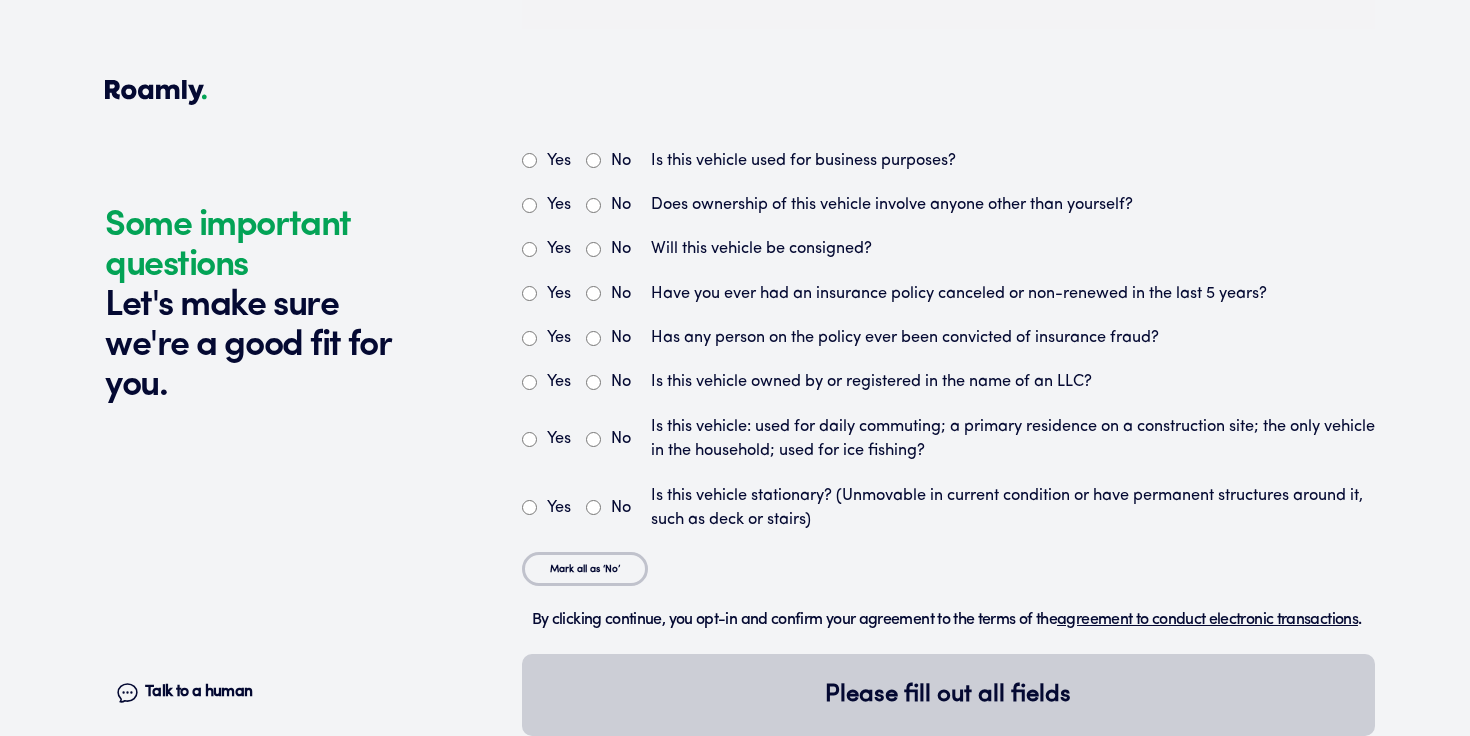 scroll, scrollTop: 5423, scrollLeft: 0, axis: vertical 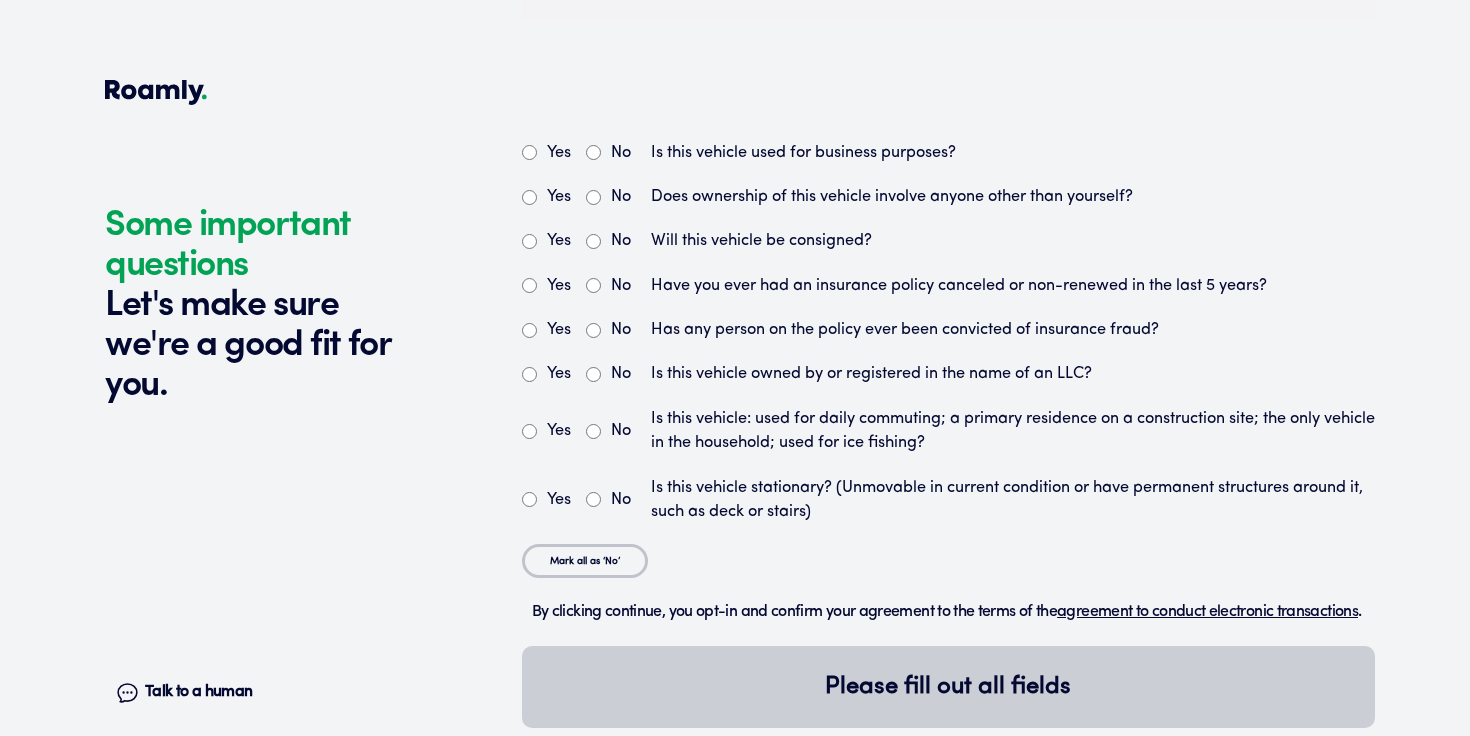 click on "No" at bounding box center [593, 152] 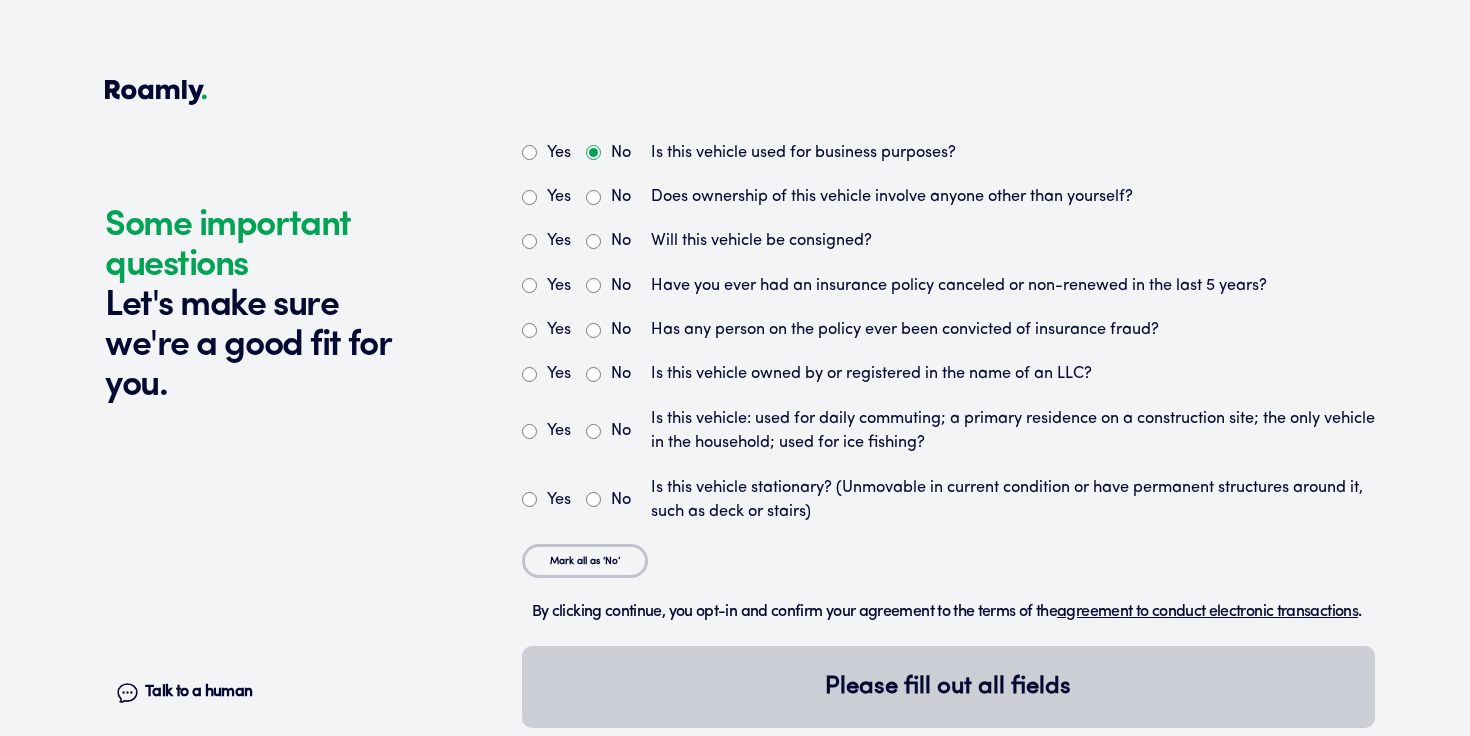radio on "true" 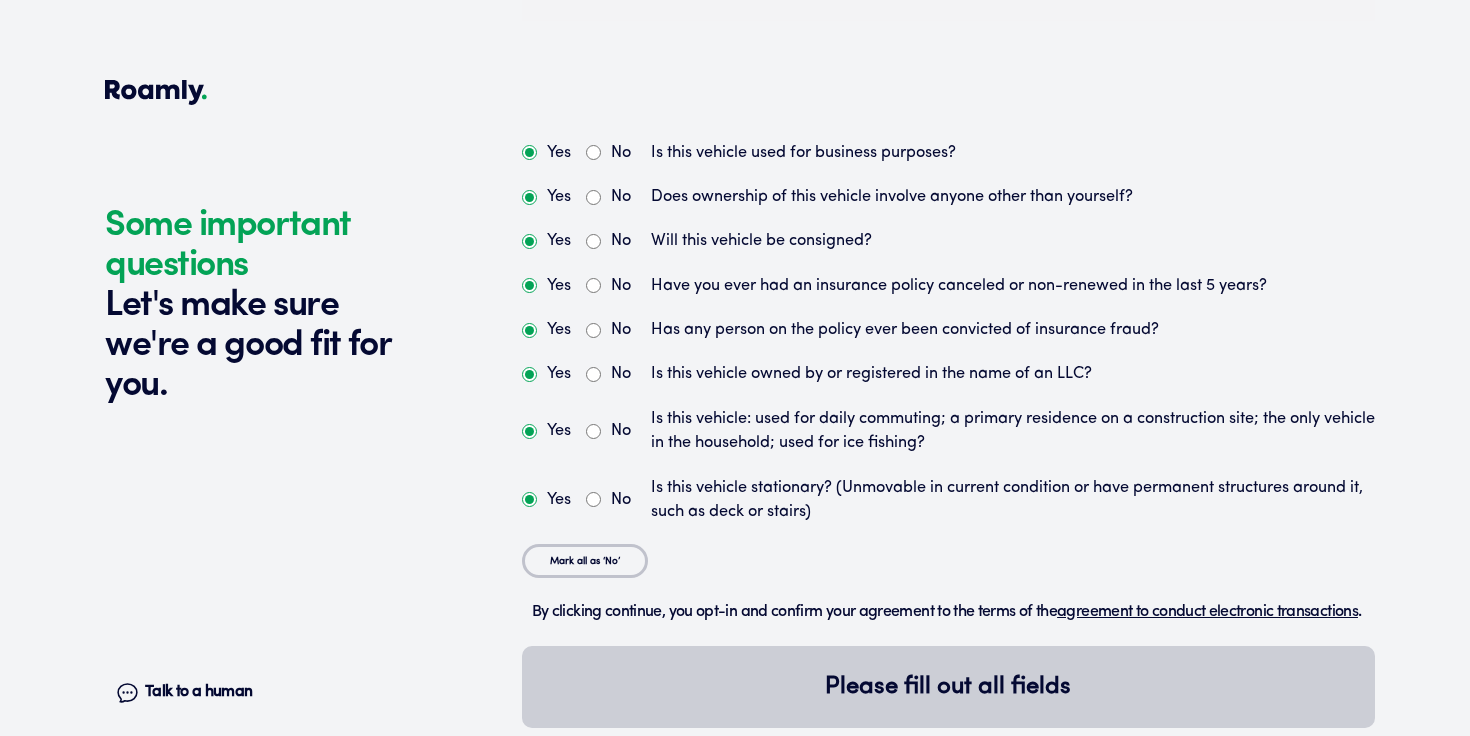 click on "No" at bounding box center (593, 197) 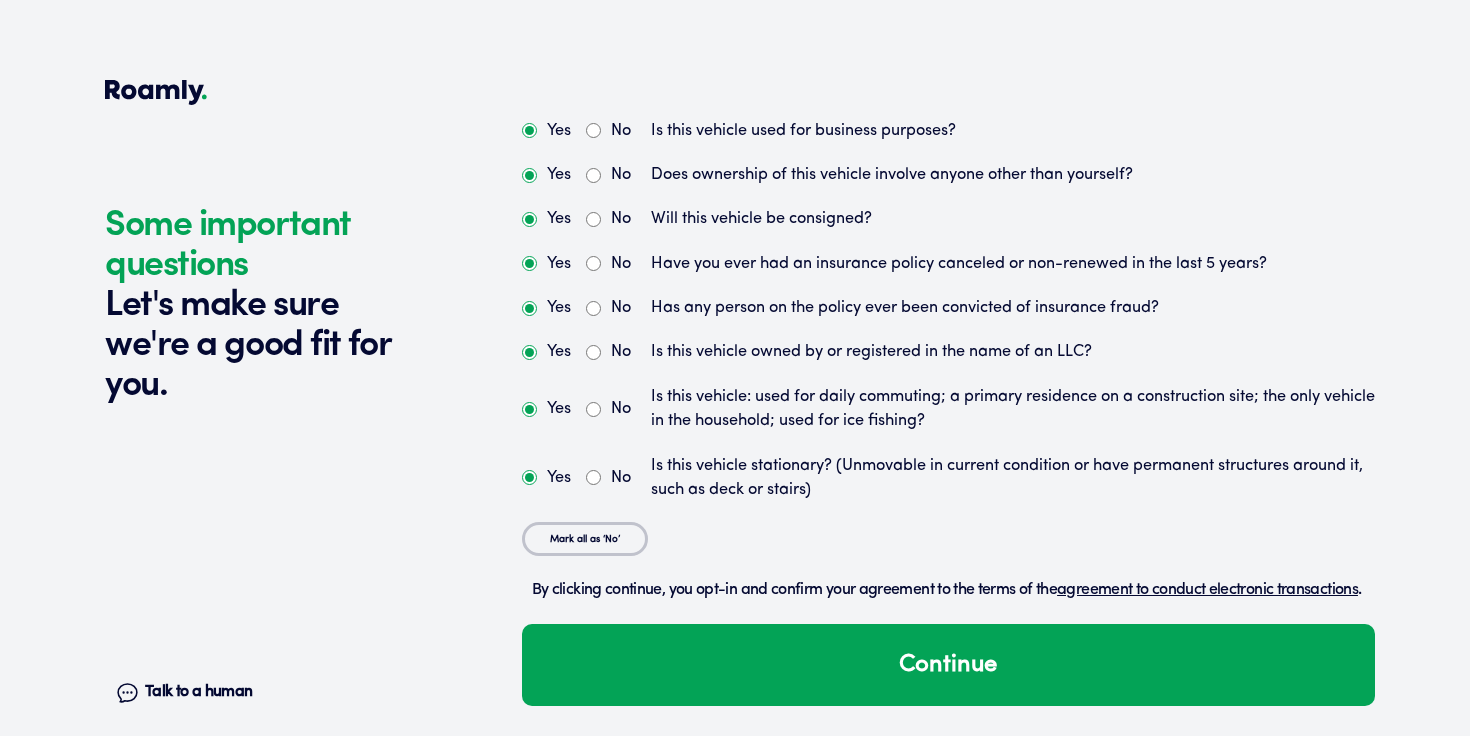 scroll, scrollTop: 5473, scrollLeft: 0, axis: vertical 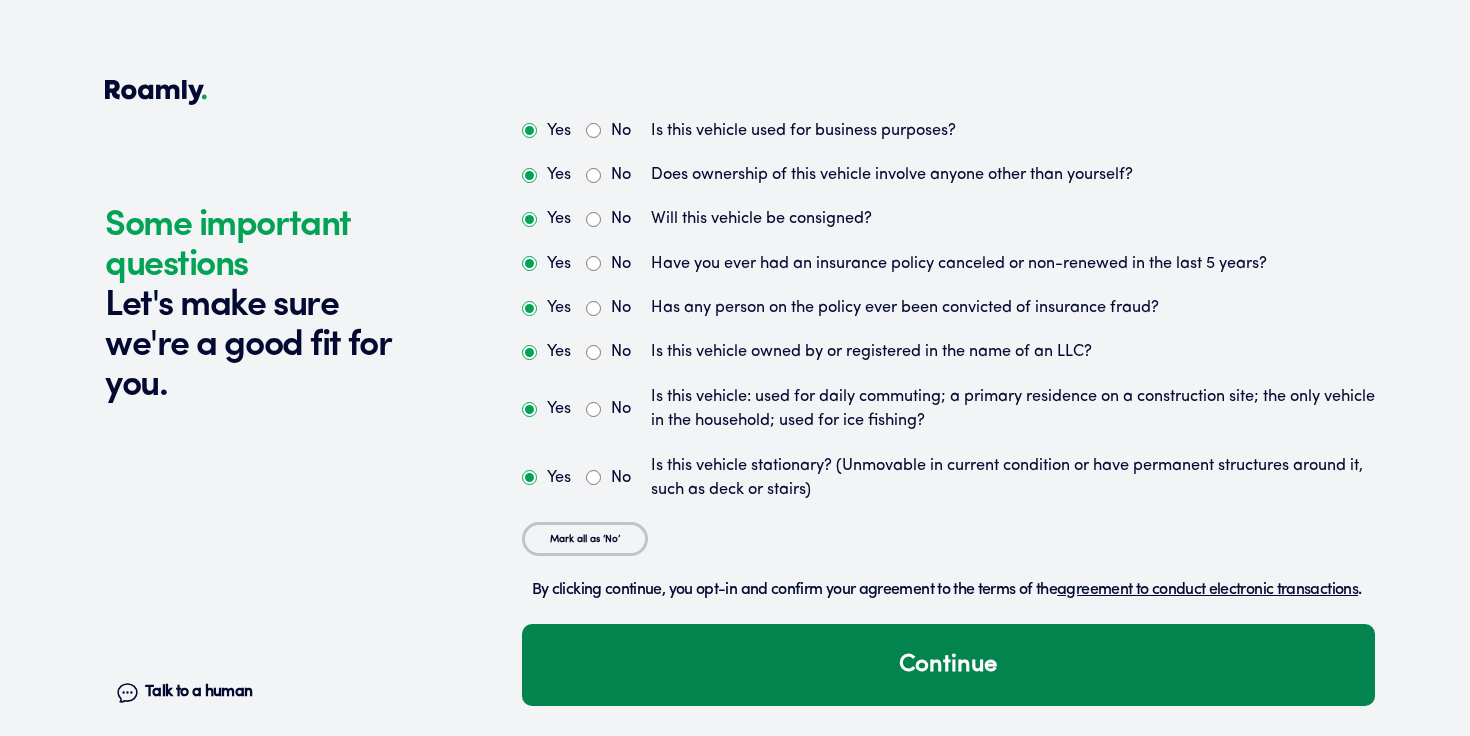 click on "Continue" at bounding box center [948, 665] 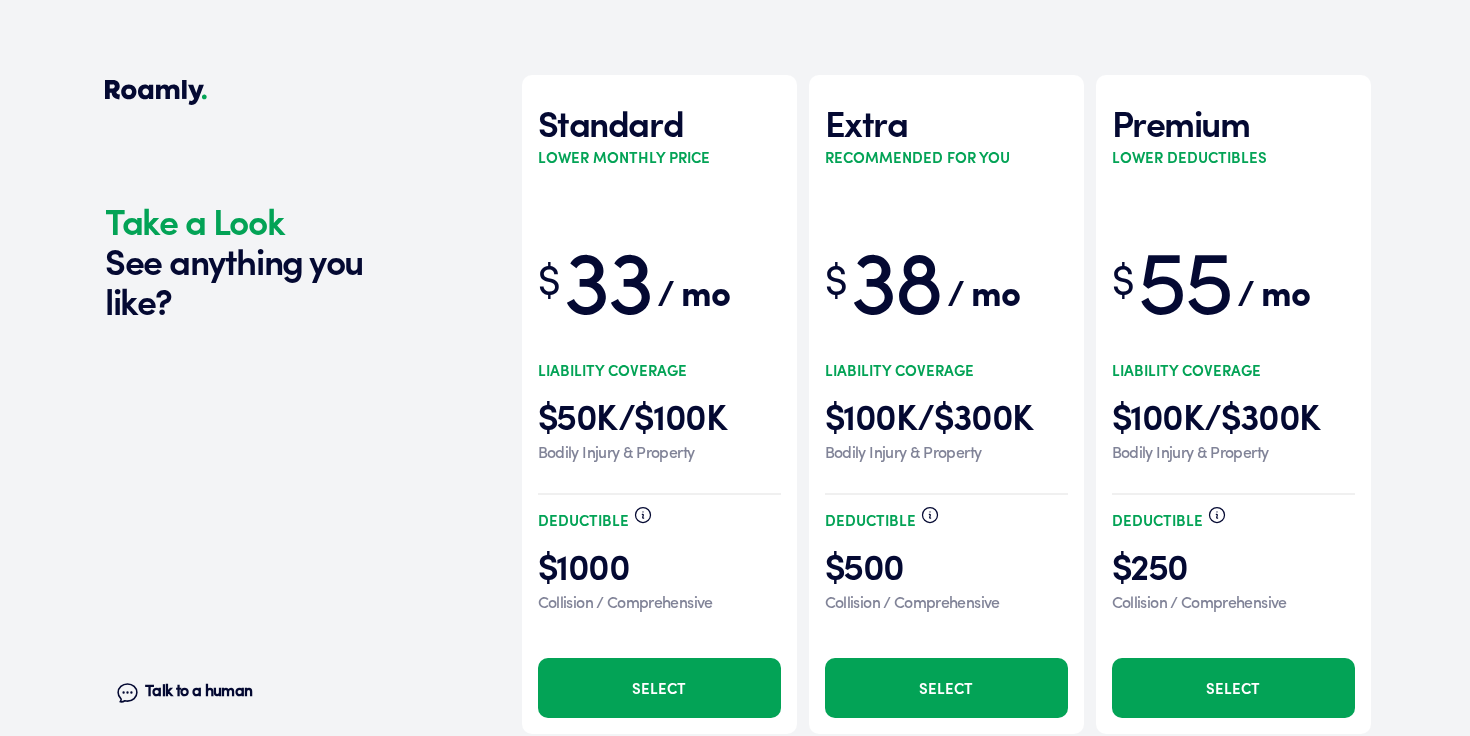 scroll, scrollTop: 6234, scrollLeft: 0, axis: vertical 